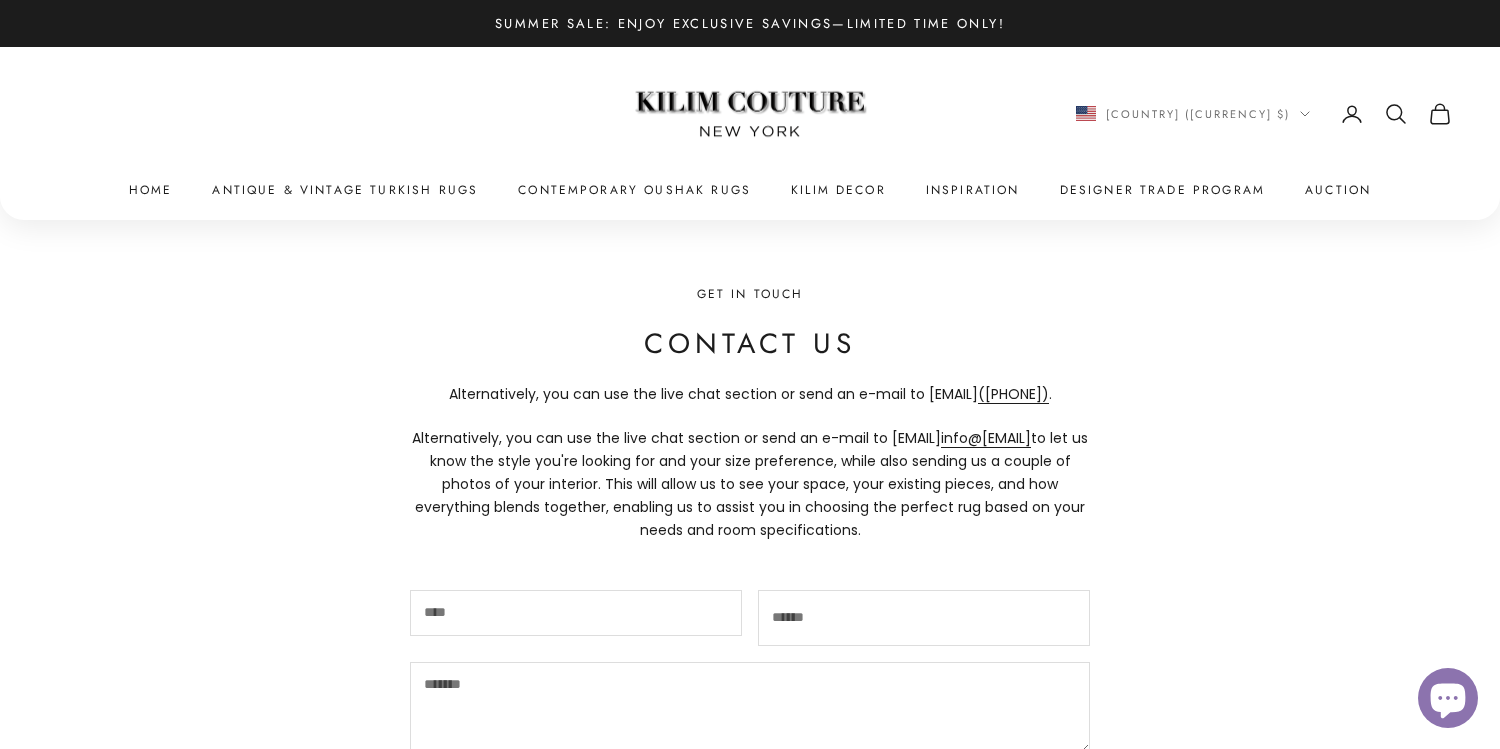 scroll, scrollTop: 0, scrollLeft: 0, axis: both 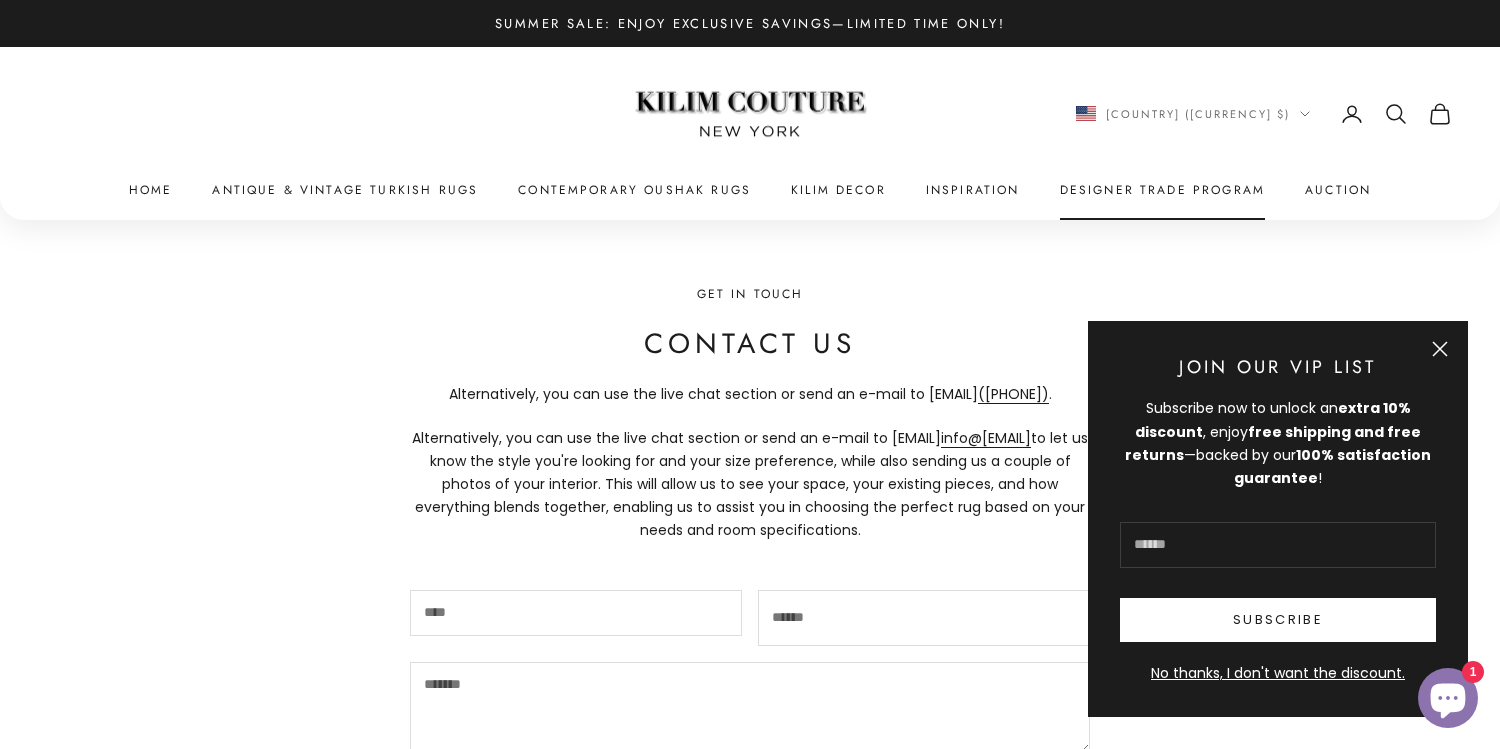 click on "Designer Trade Program" at bounding box center [1163, 190] 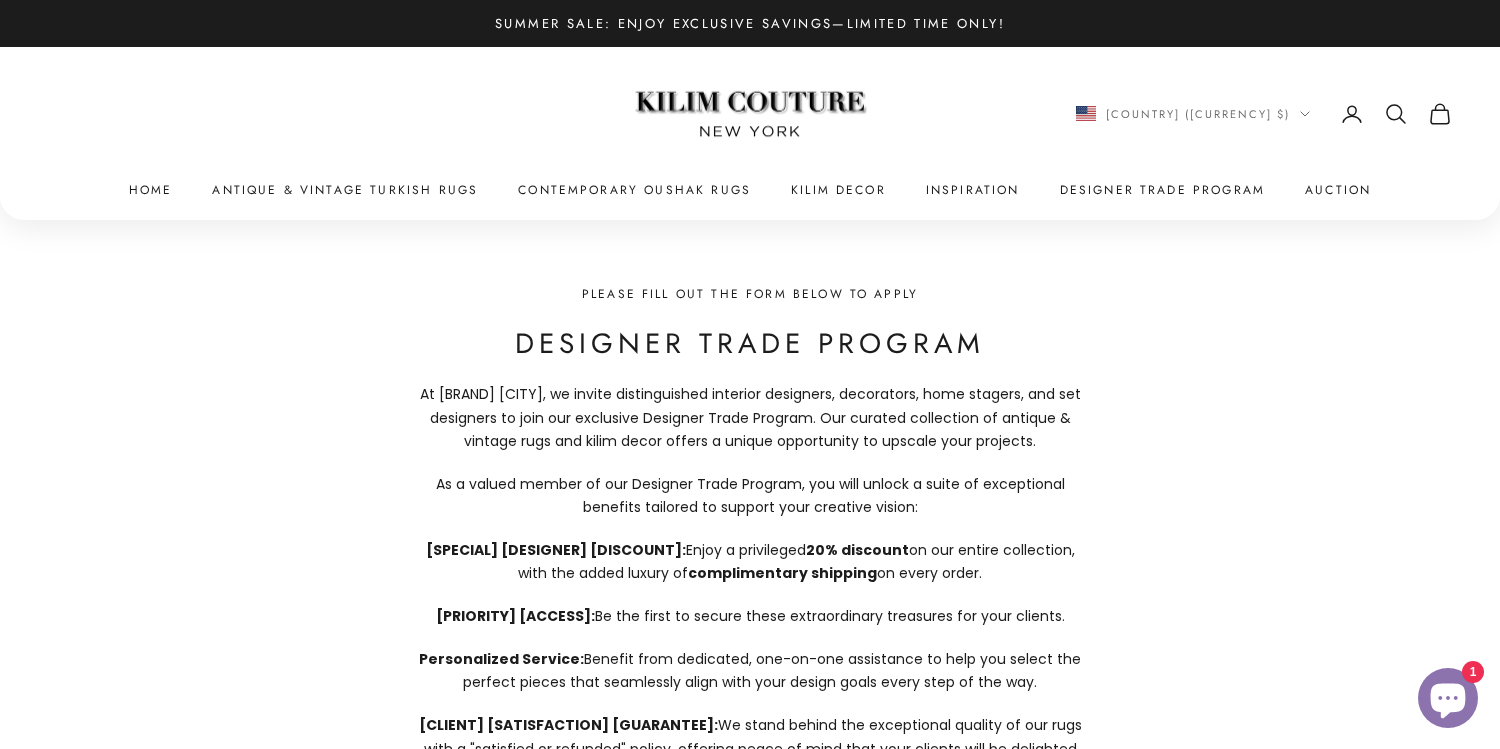 scroll, scrollTop: 0, scrollLeft: 0, axis: both 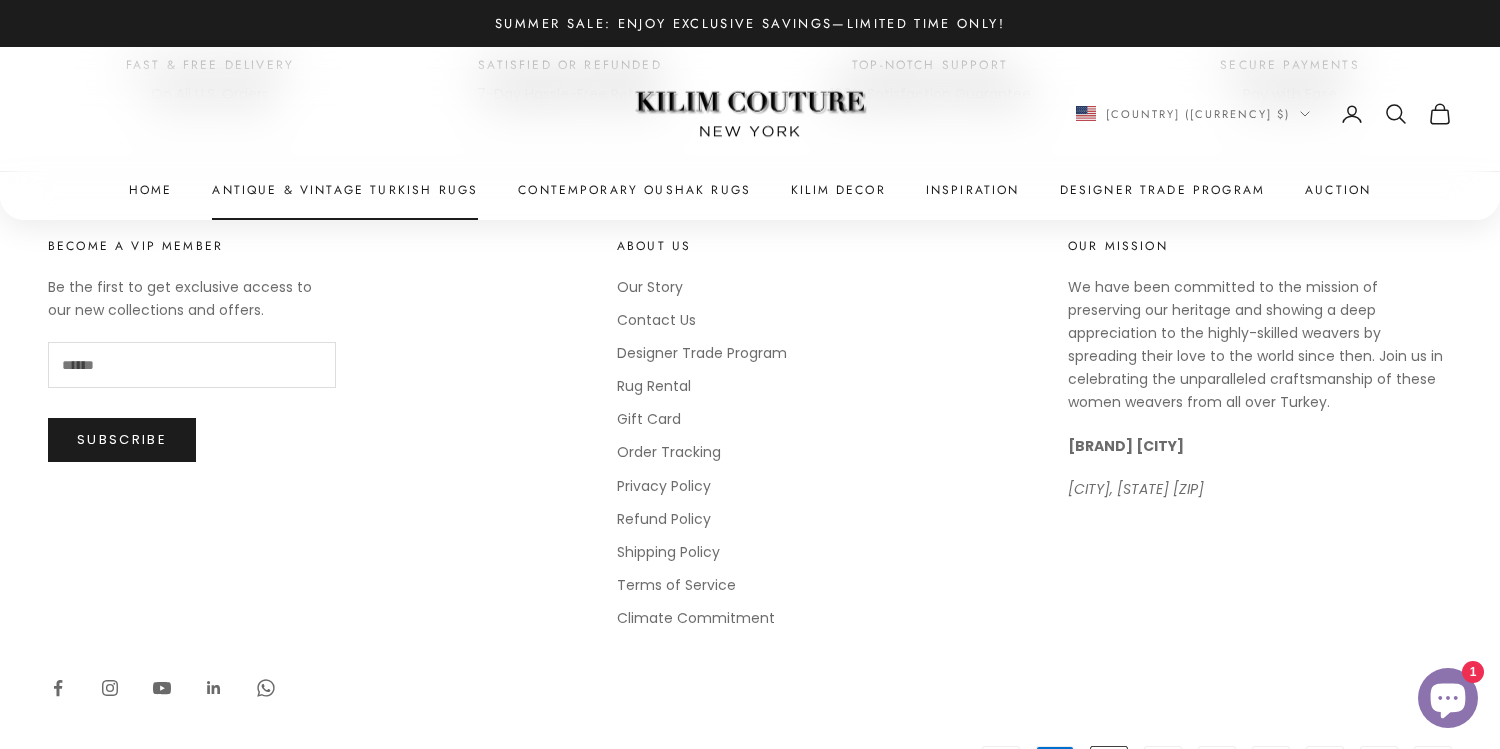 click on "Antique & Vintage Turkish Rugs" at bounding box center [345, 190] 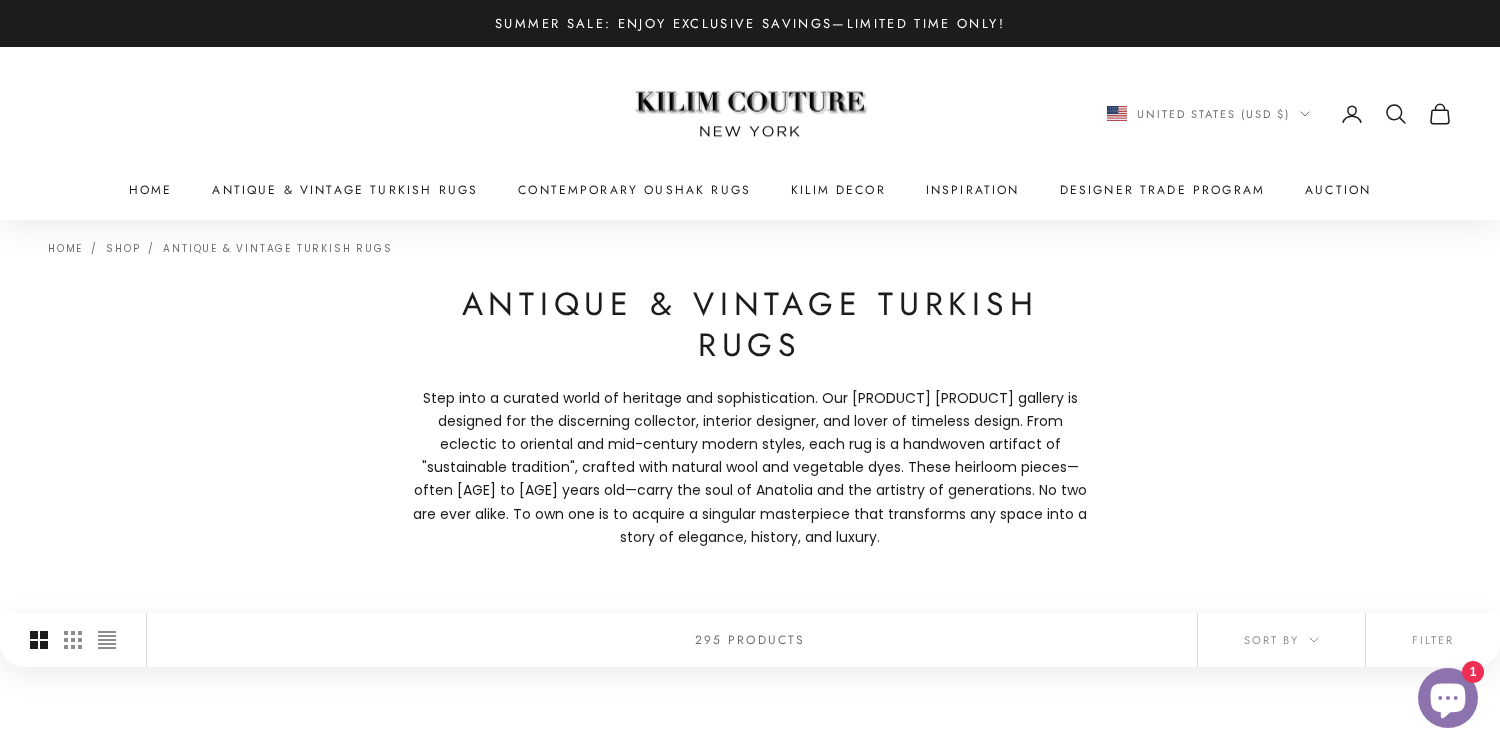 scroll, scrollTop: 0, scrollLeft: 0, axis: both 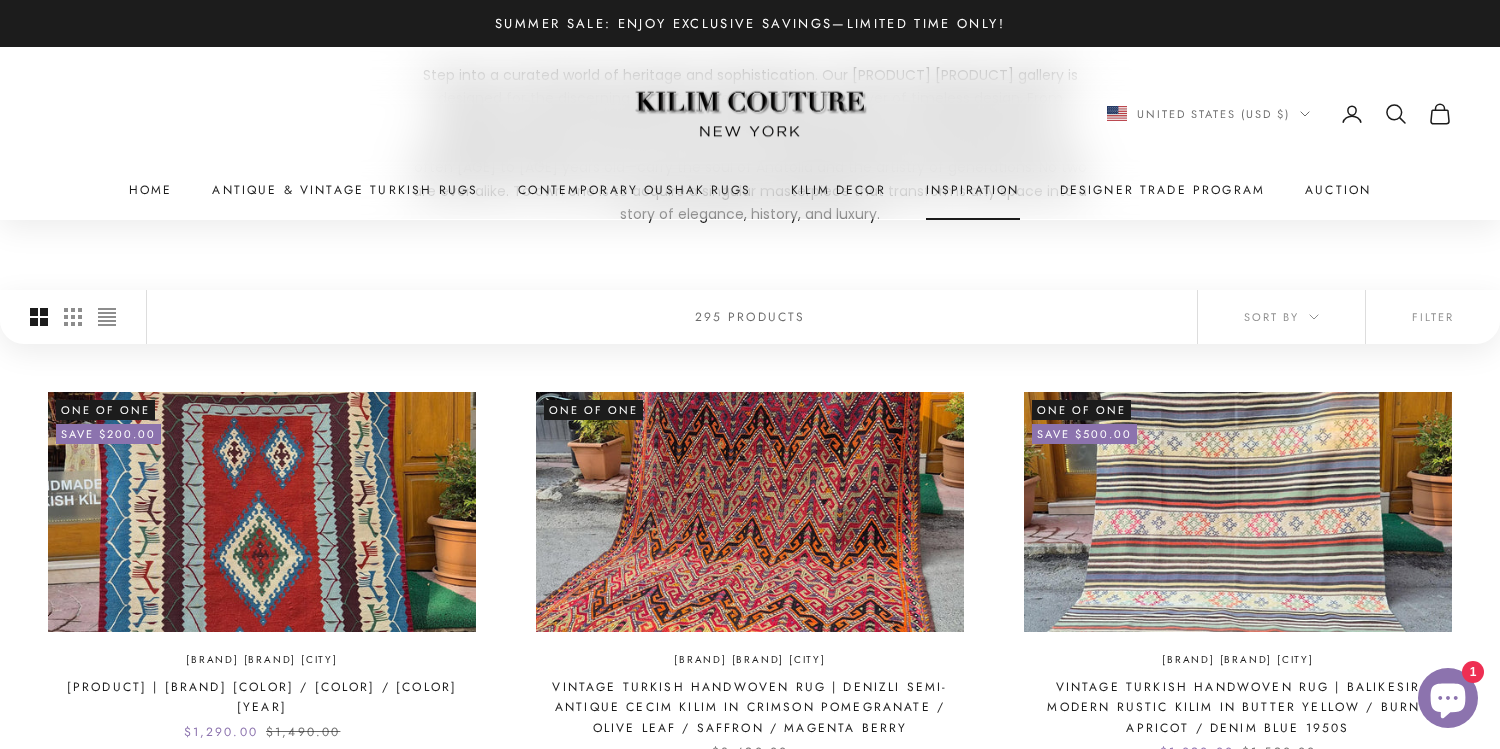 click on "Inspiration" at bounding box center [973, 190] 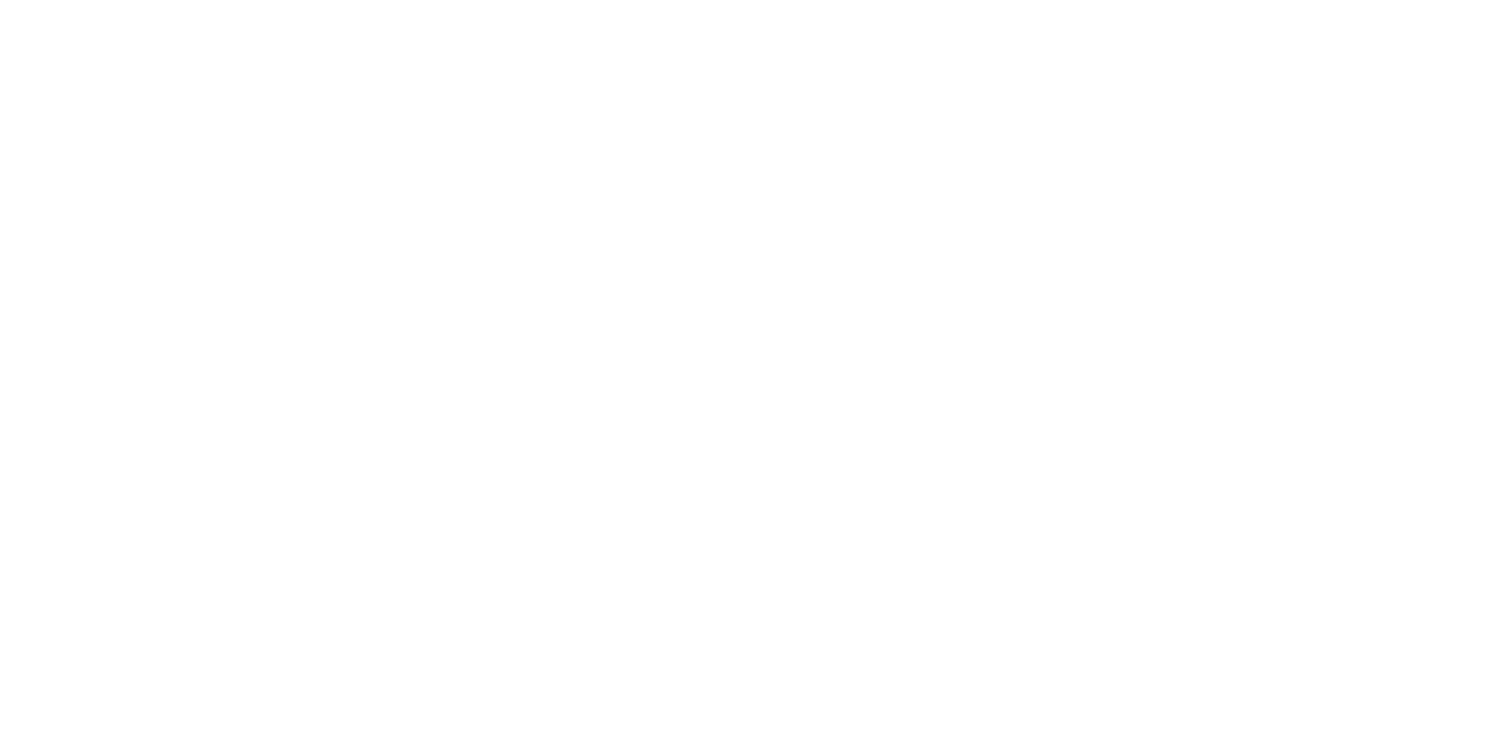 scroll, scrollTop: 0, scrollLeft: 0, axis: both 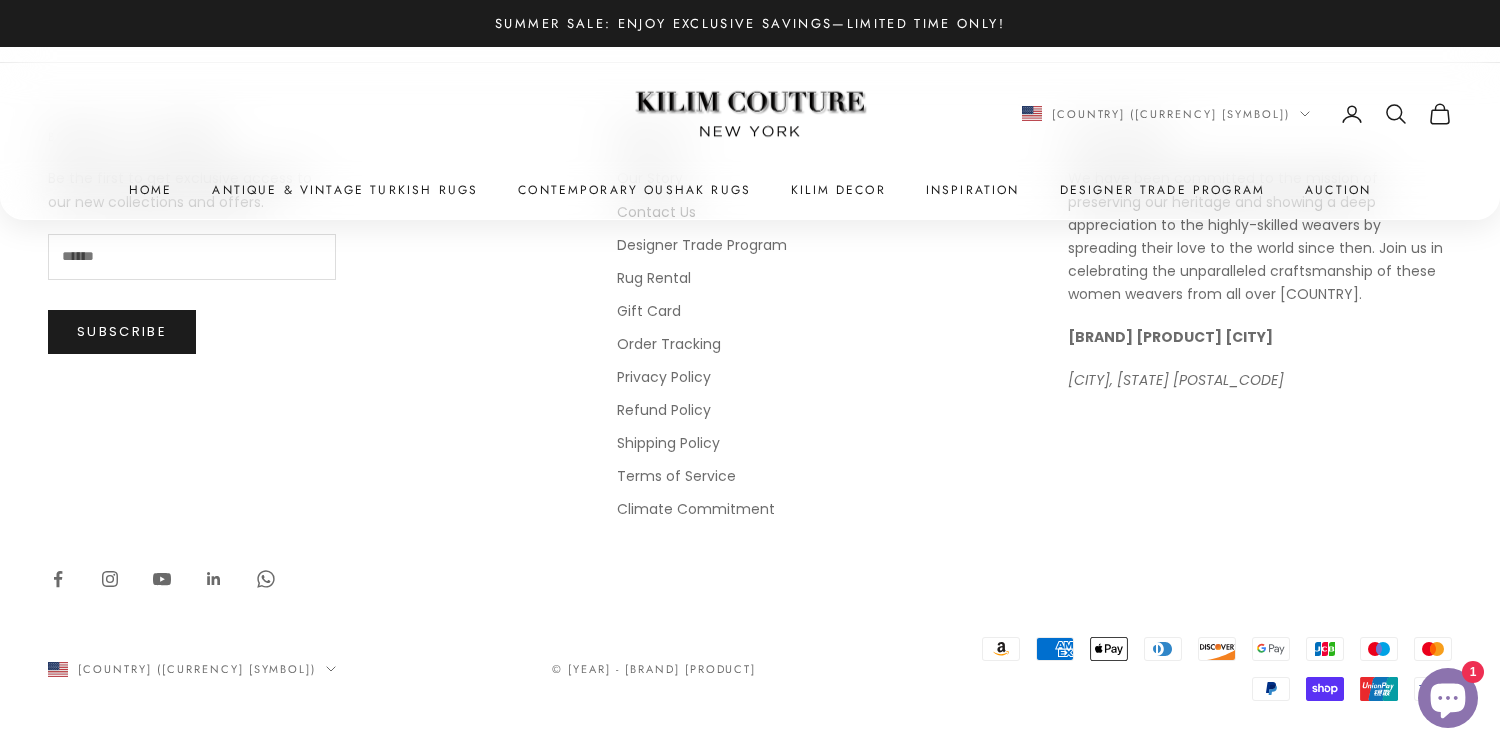 click 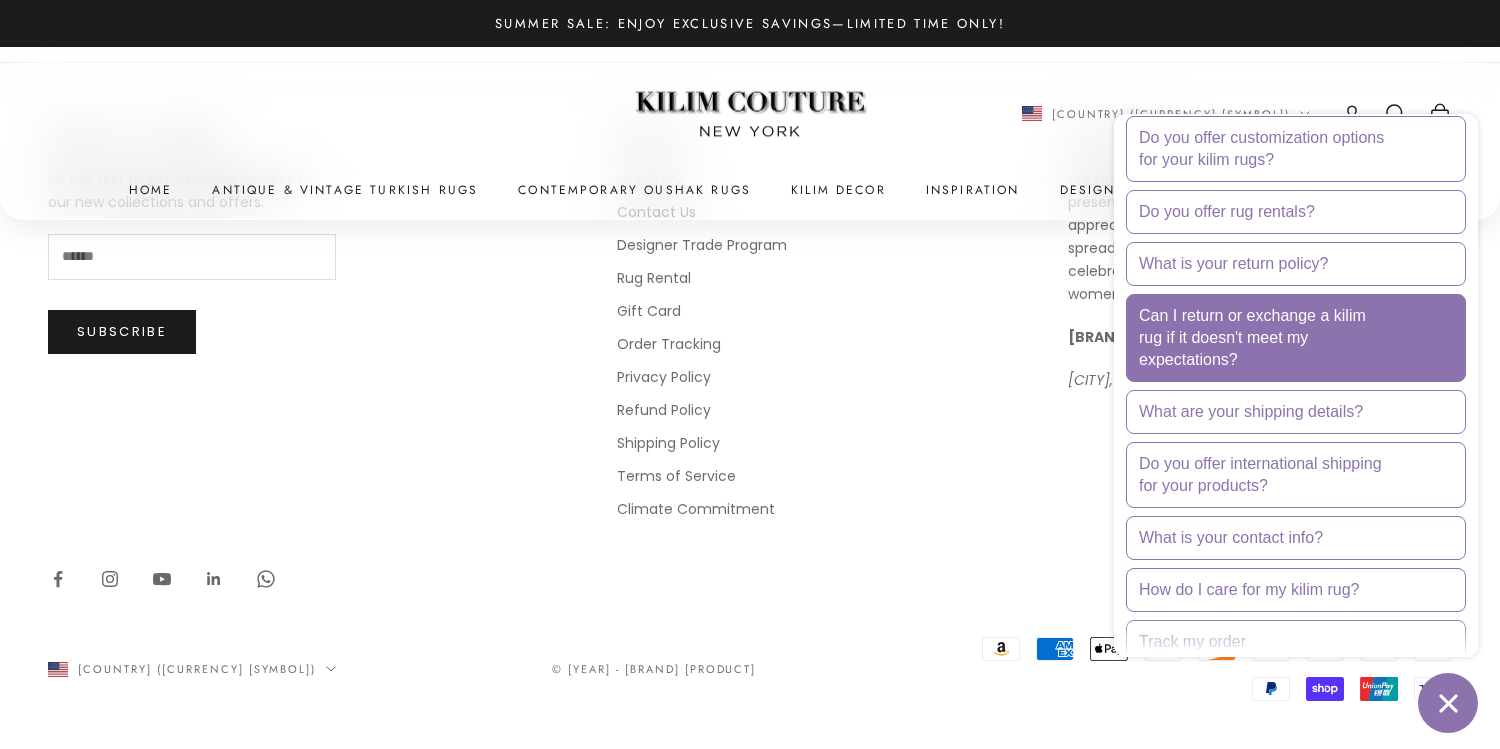 scroll, scrollTop: 0, scrollLeft: 0, axis: both 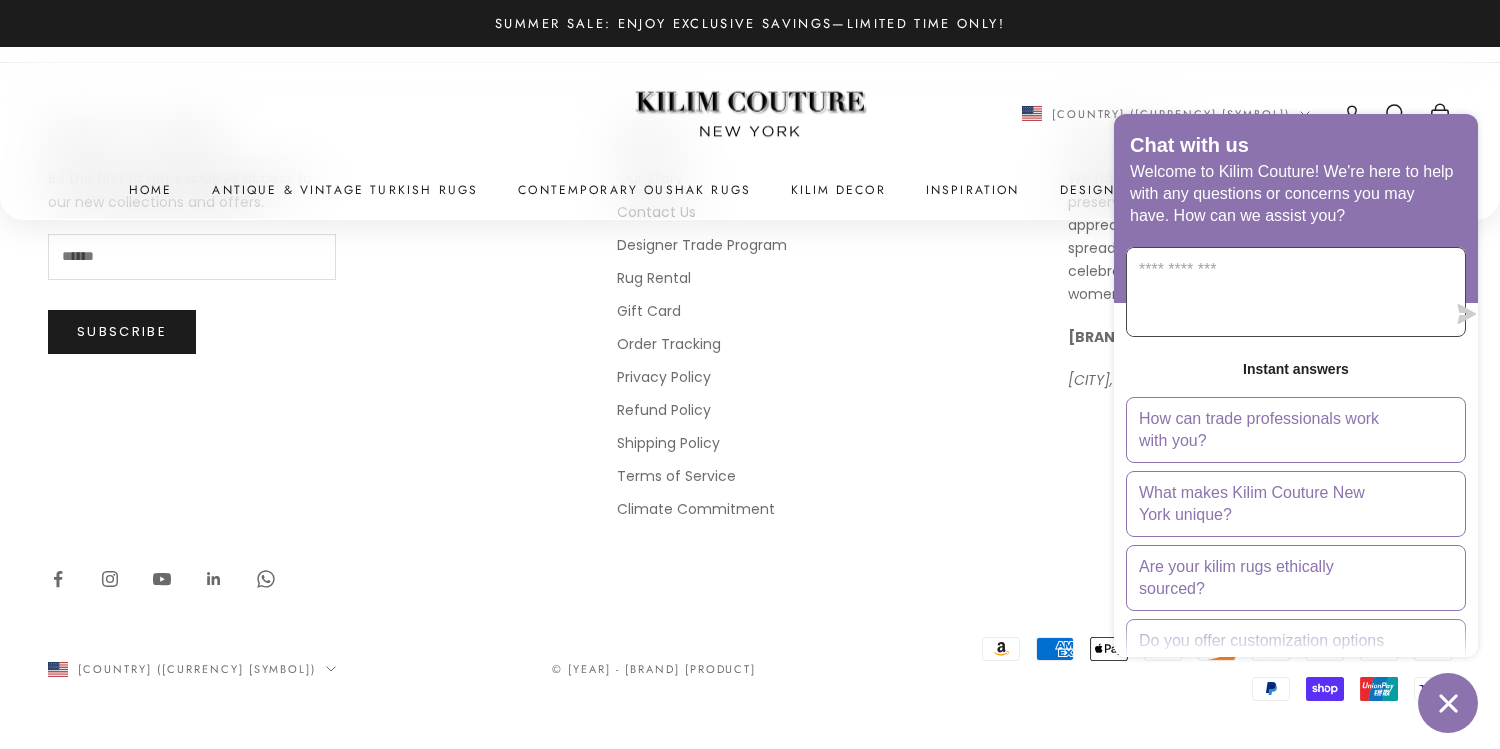 click at bounding box center (1286, 292) 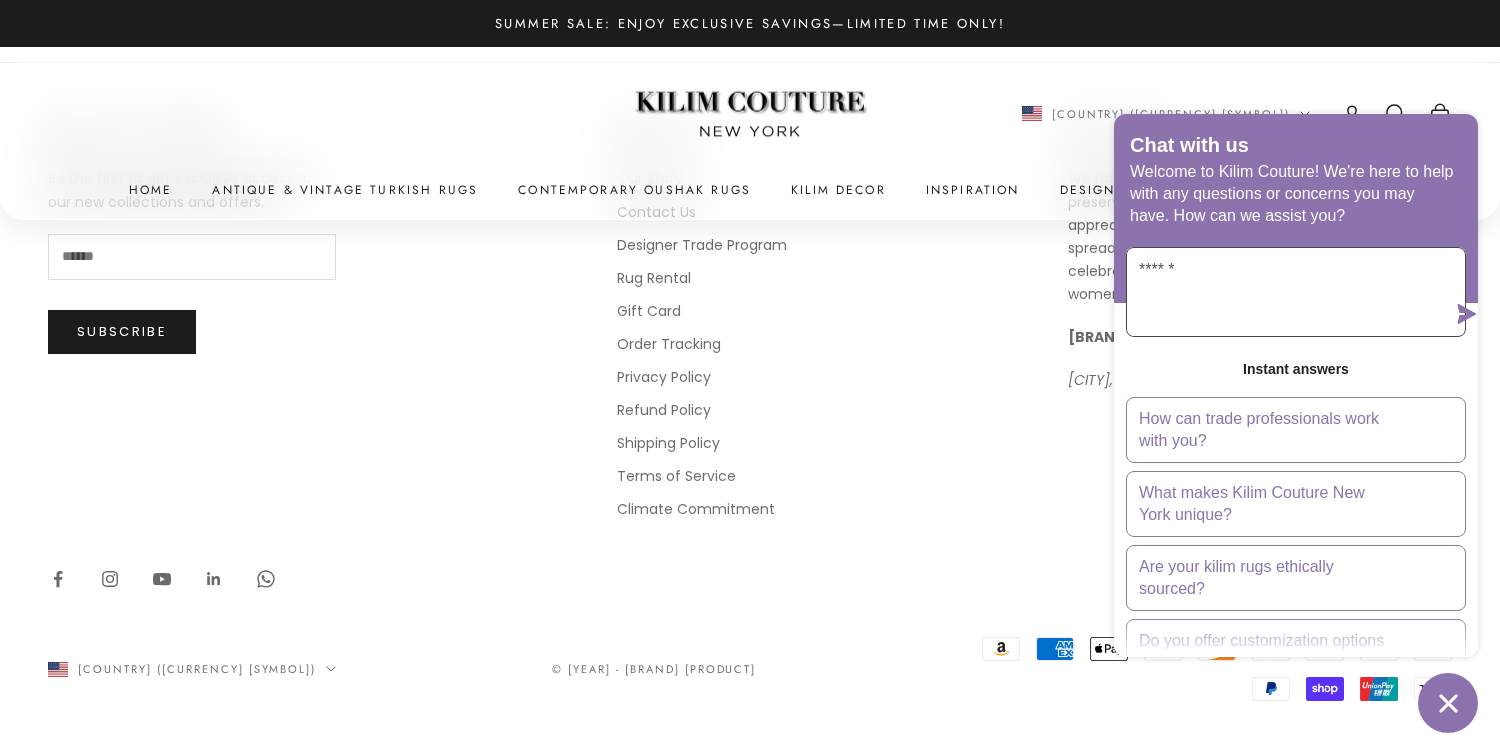 type on "******" 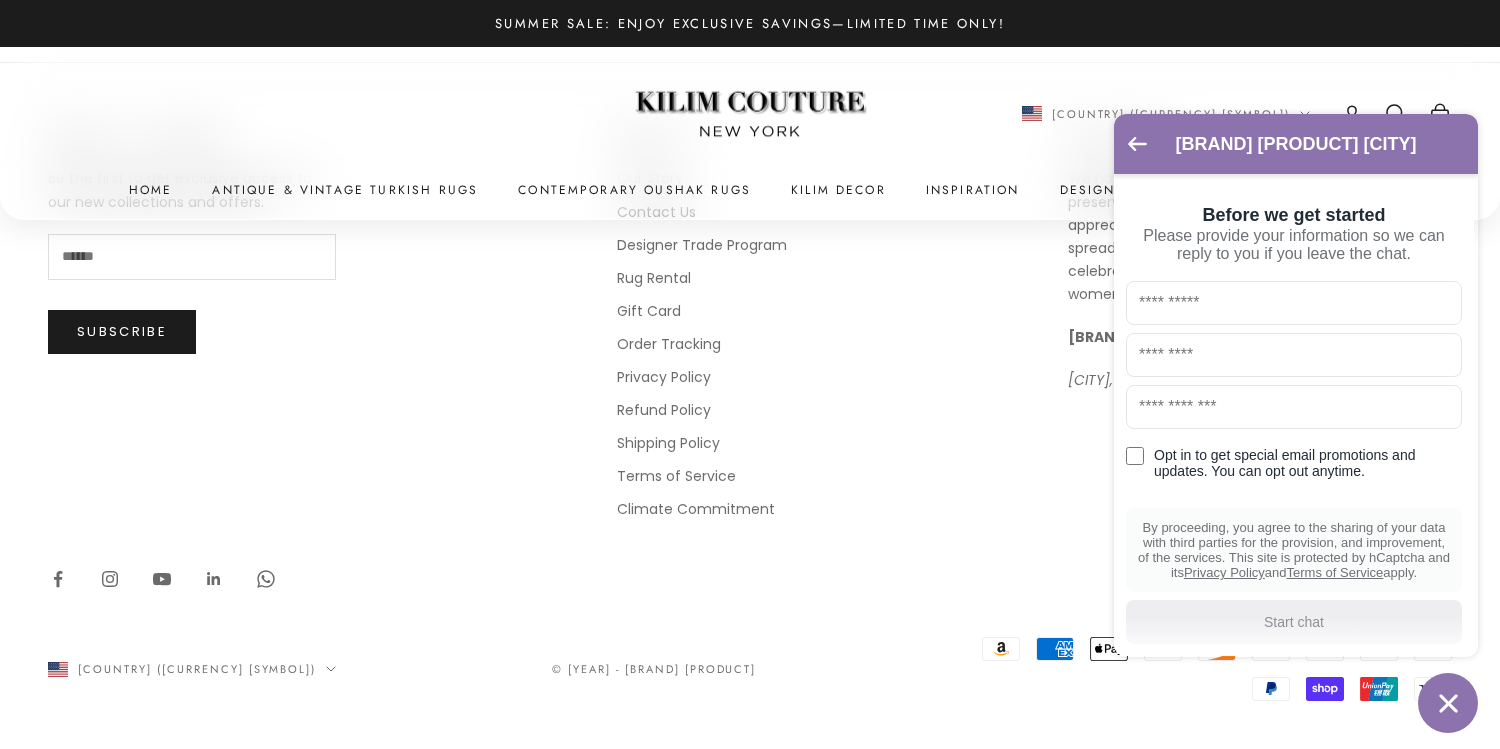 click on "[BRAND] [PRODUCT] [CITY]" at bounding box center [1296, 144] 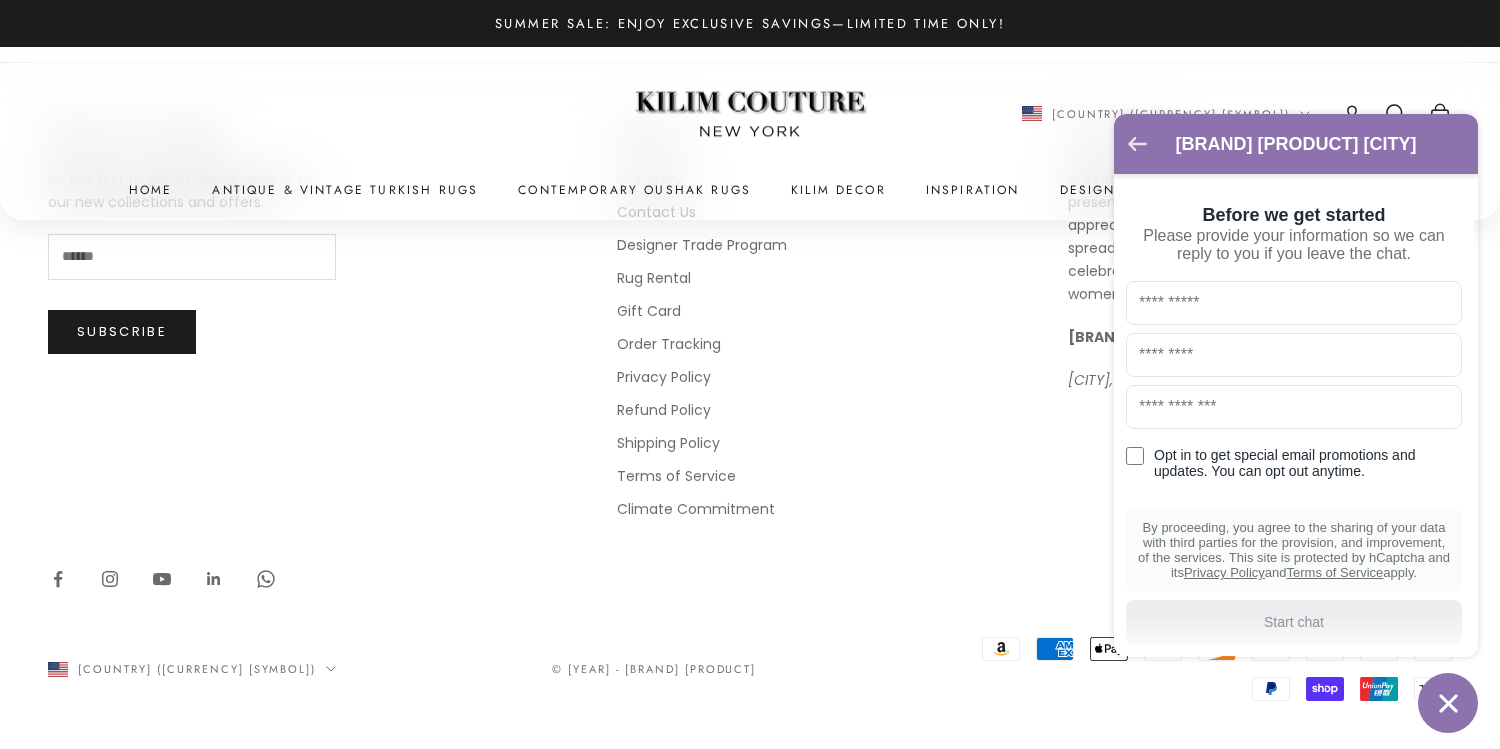 click 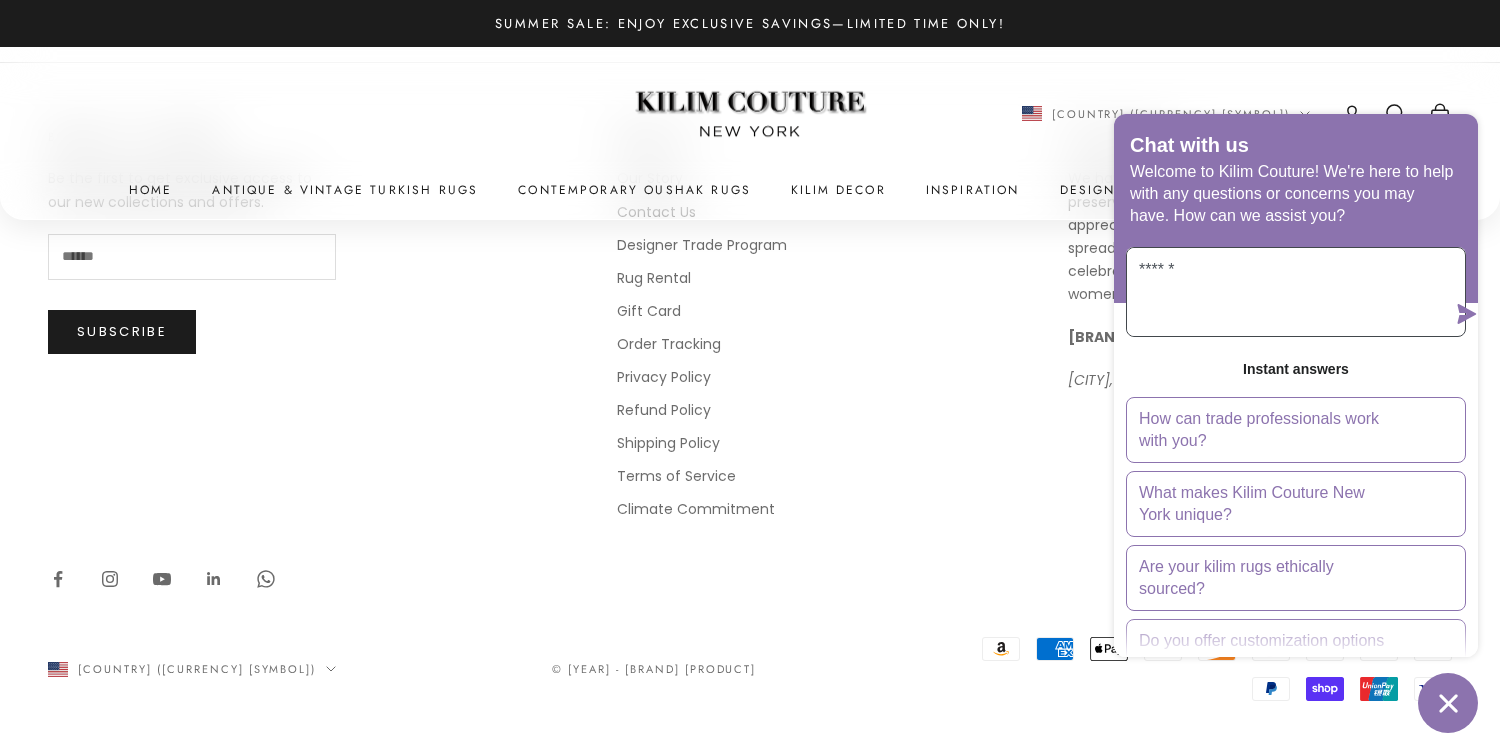 click on "******" at bounding box center (1286, 292) 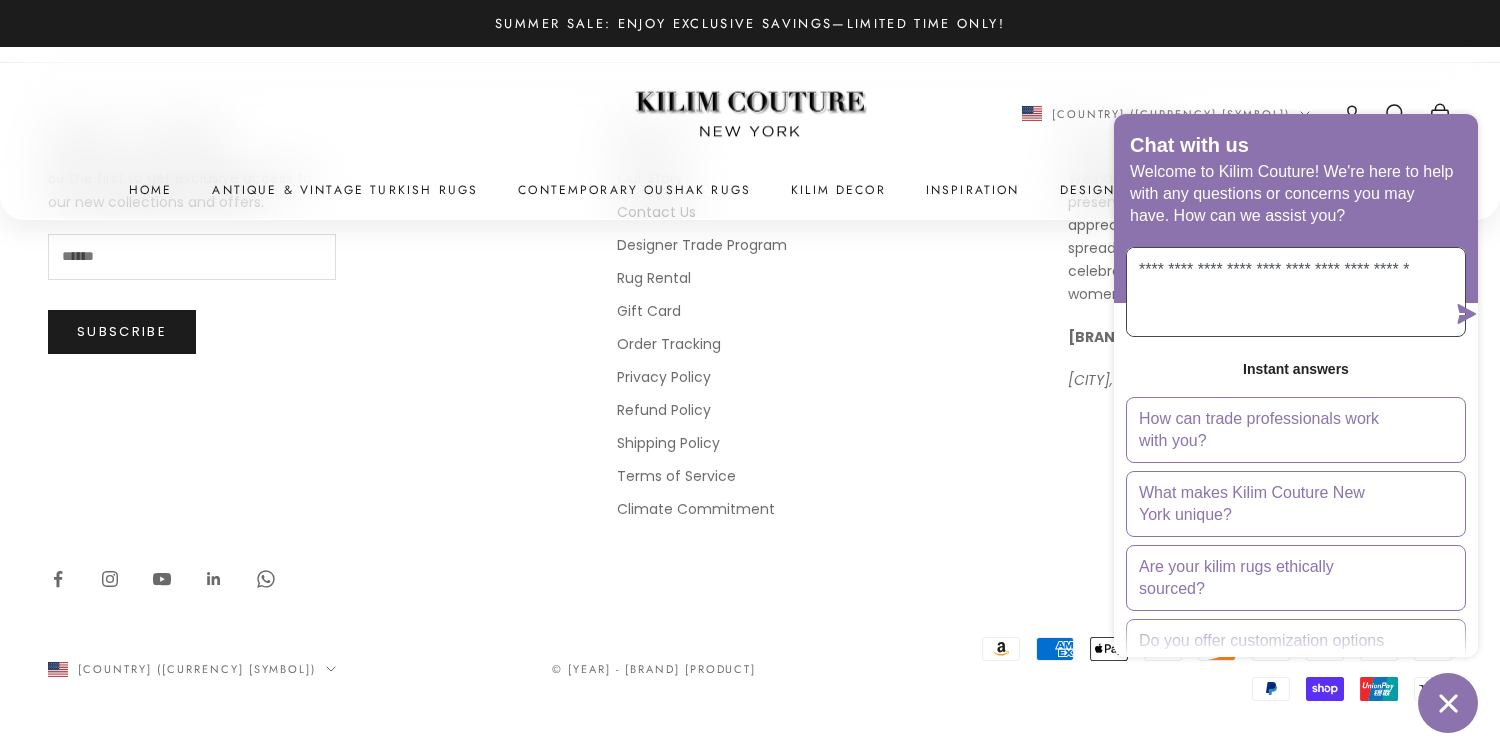 type on "**********" 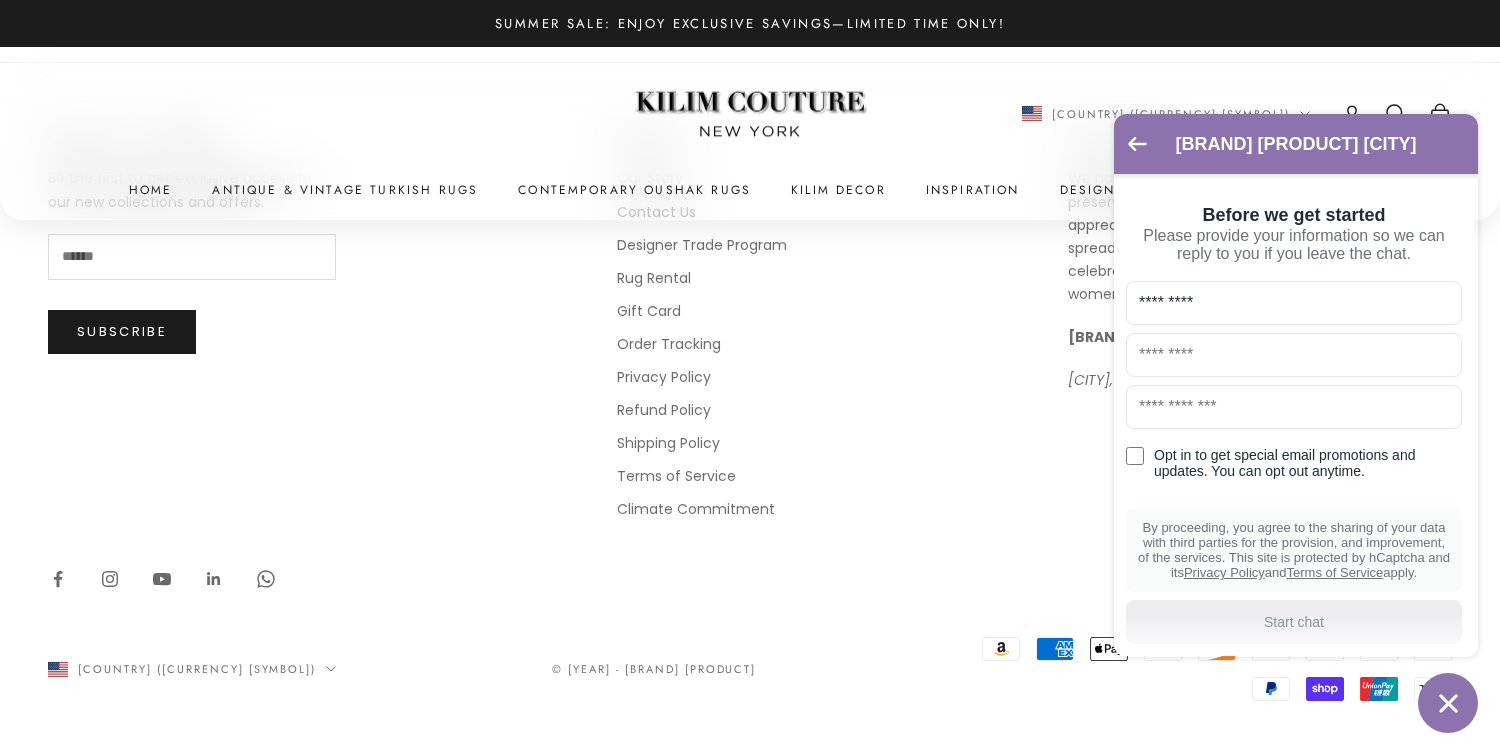 type on "*********" 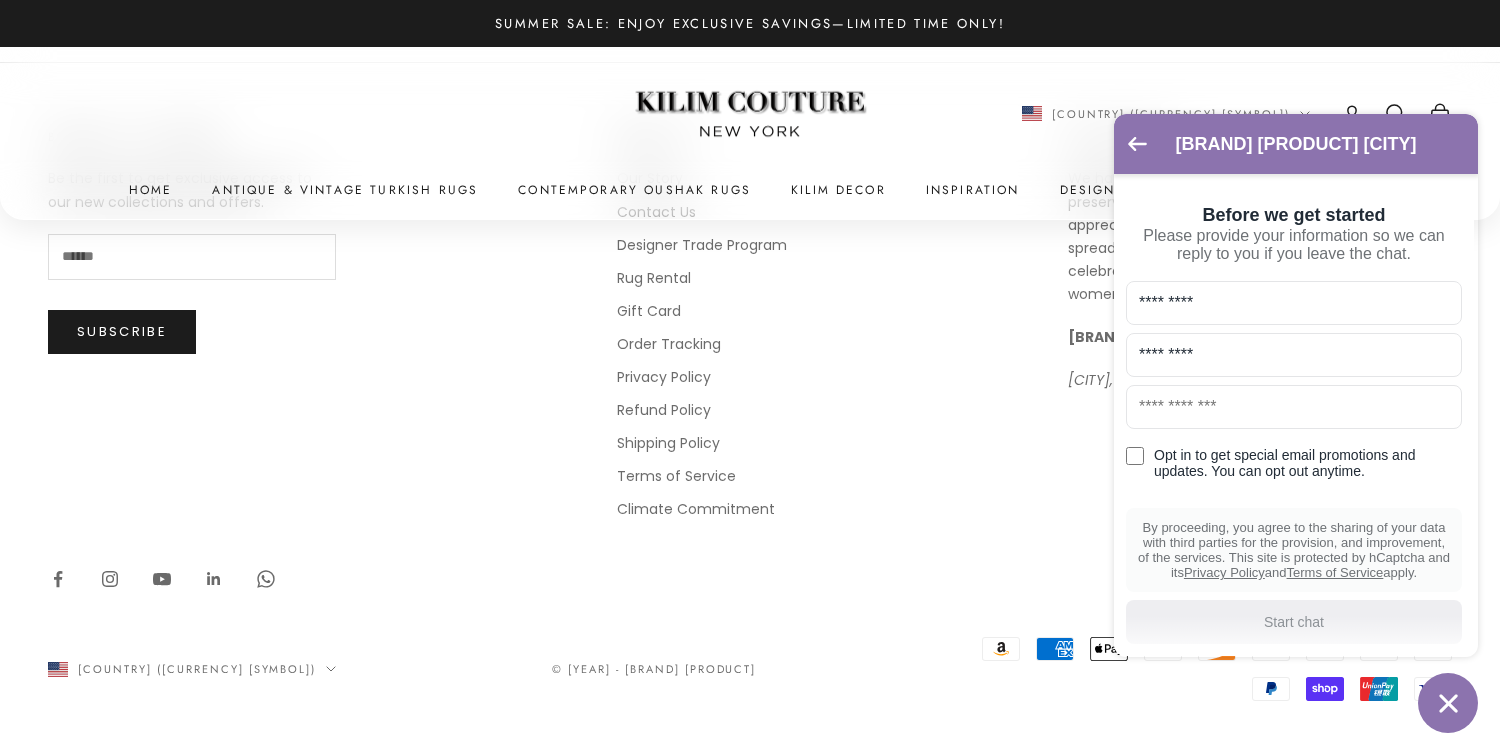 type on "*********" 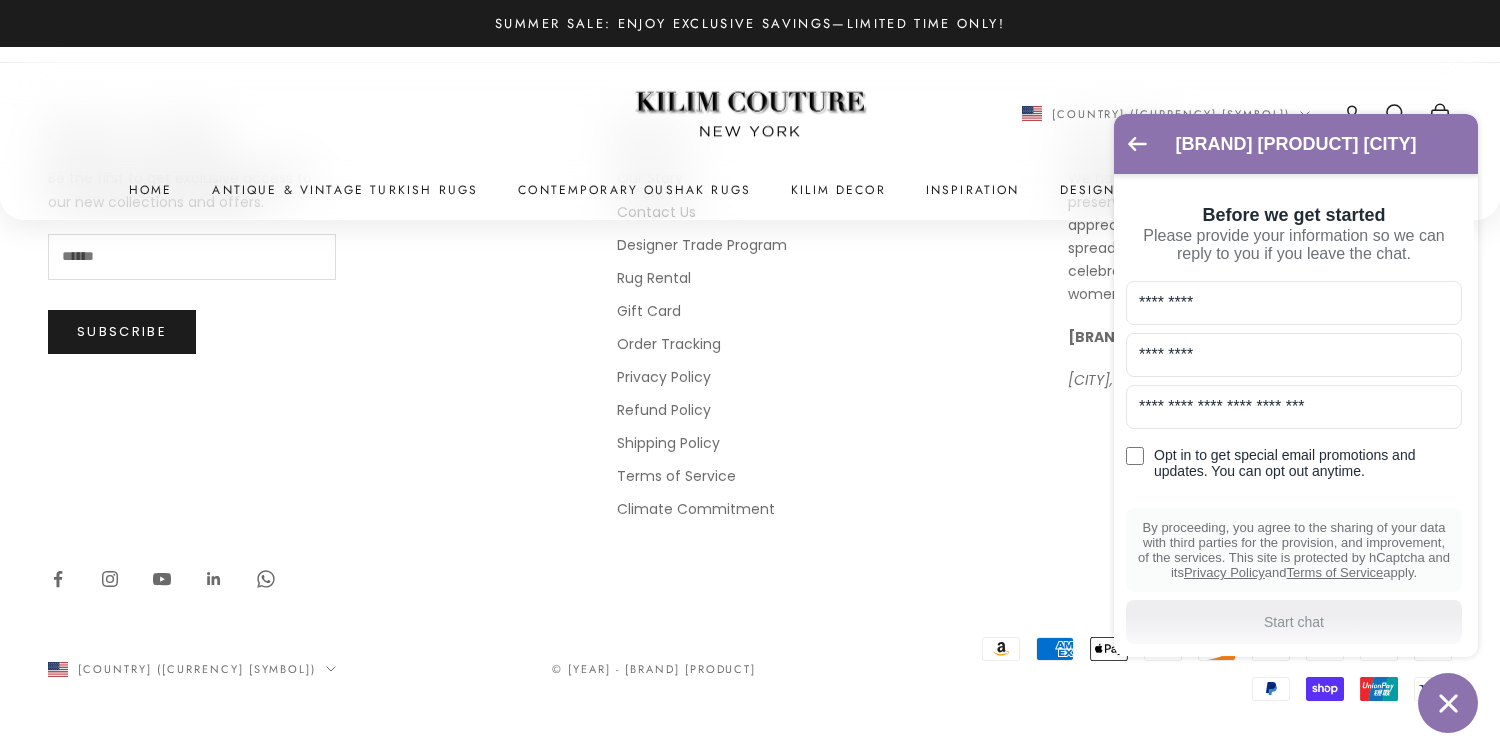 type on "**********" 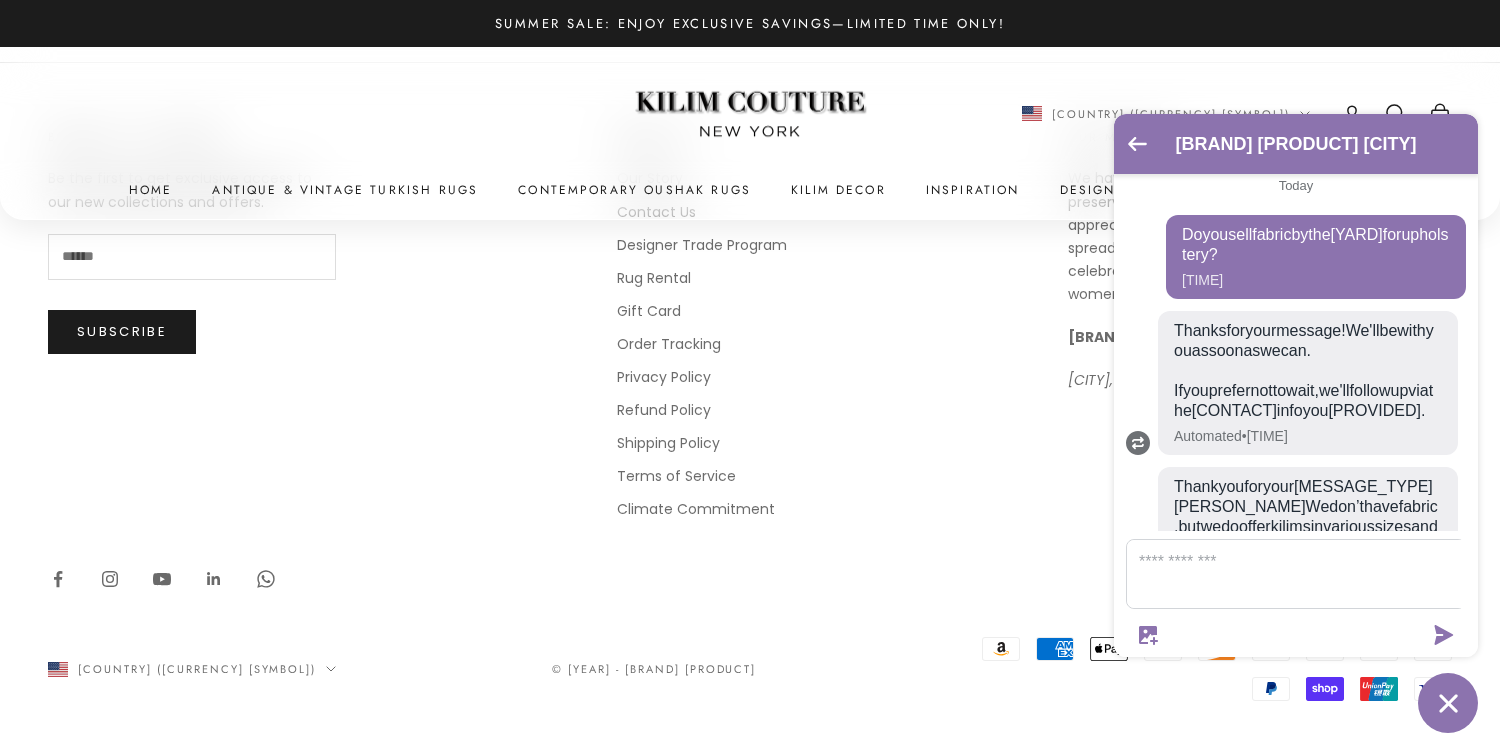 scroll, scrollTop: 213, scrollLeft: 0, axis: vertical 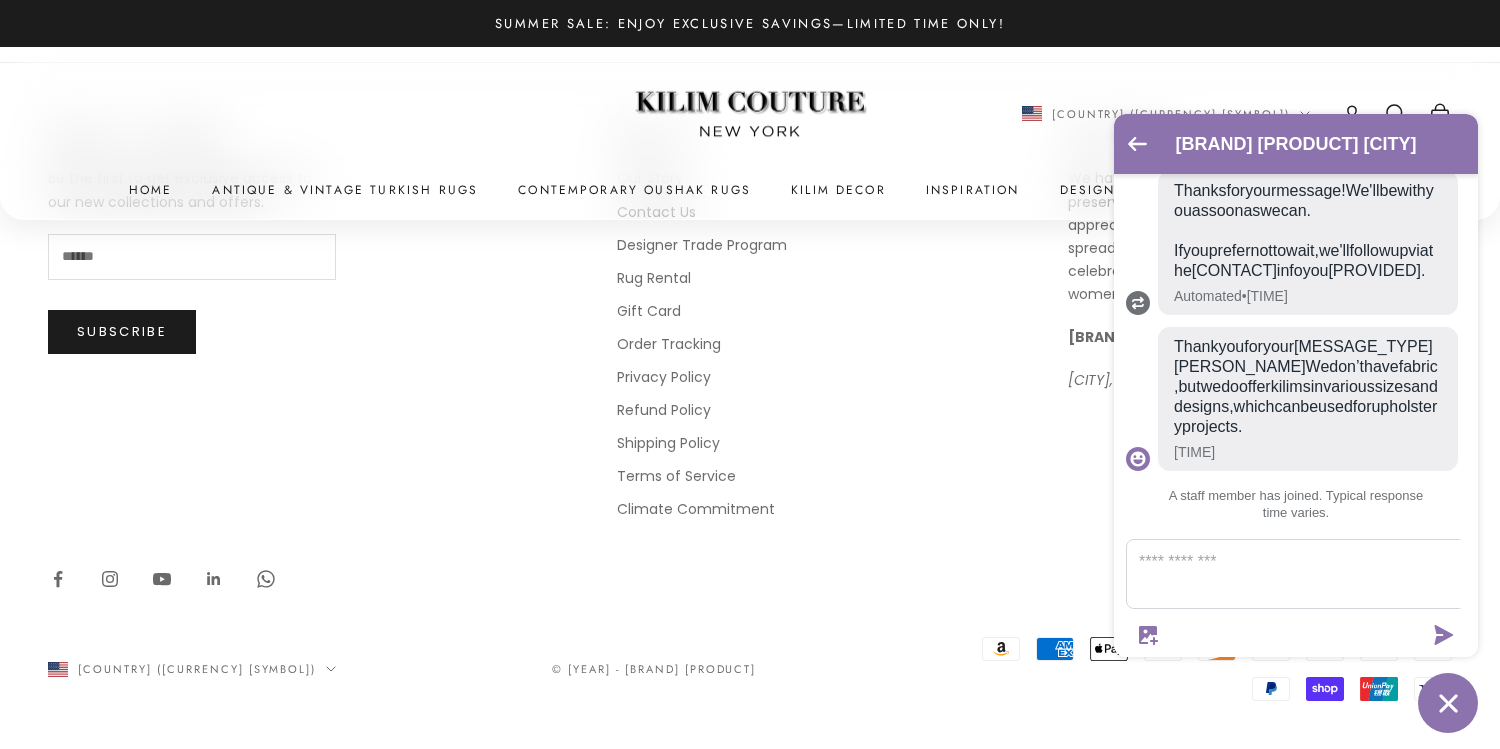 drag, startPoint x: 1297, startPoint y: 348, endPoint x: 1337, endPoint y: 407, distance: 71.281136 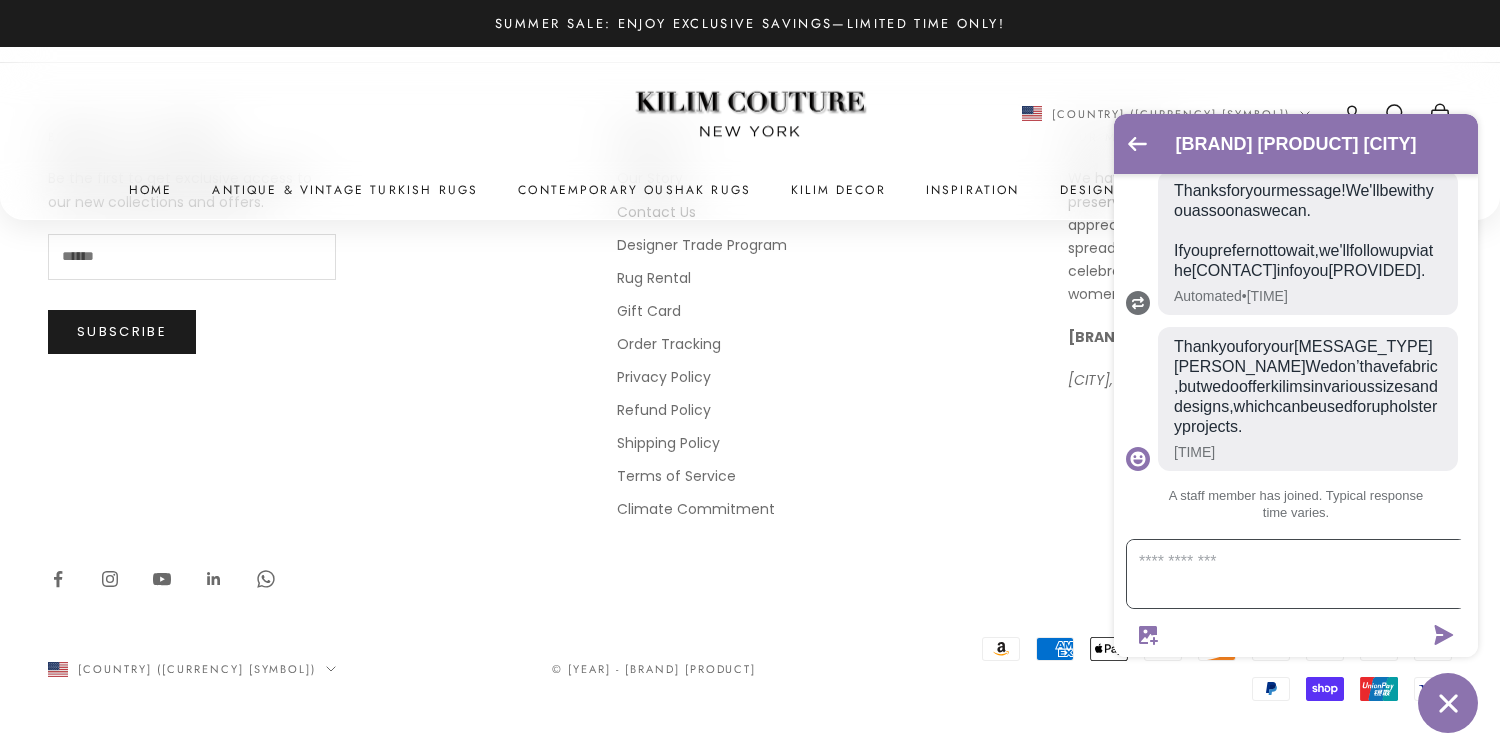 click at bounding box center [1308, 574] 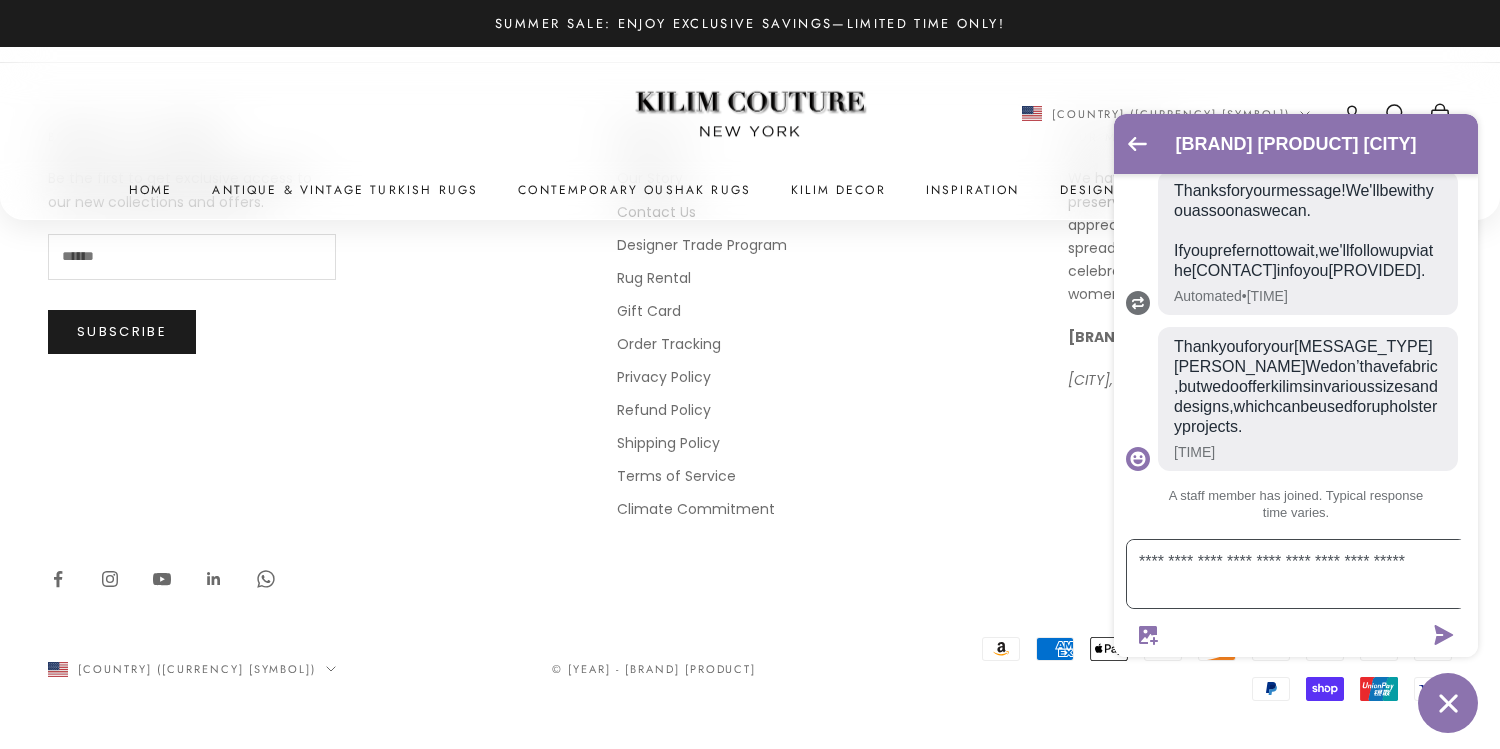 scroll, scrollTop: 232, scrollLeft: 0, axis: vertical 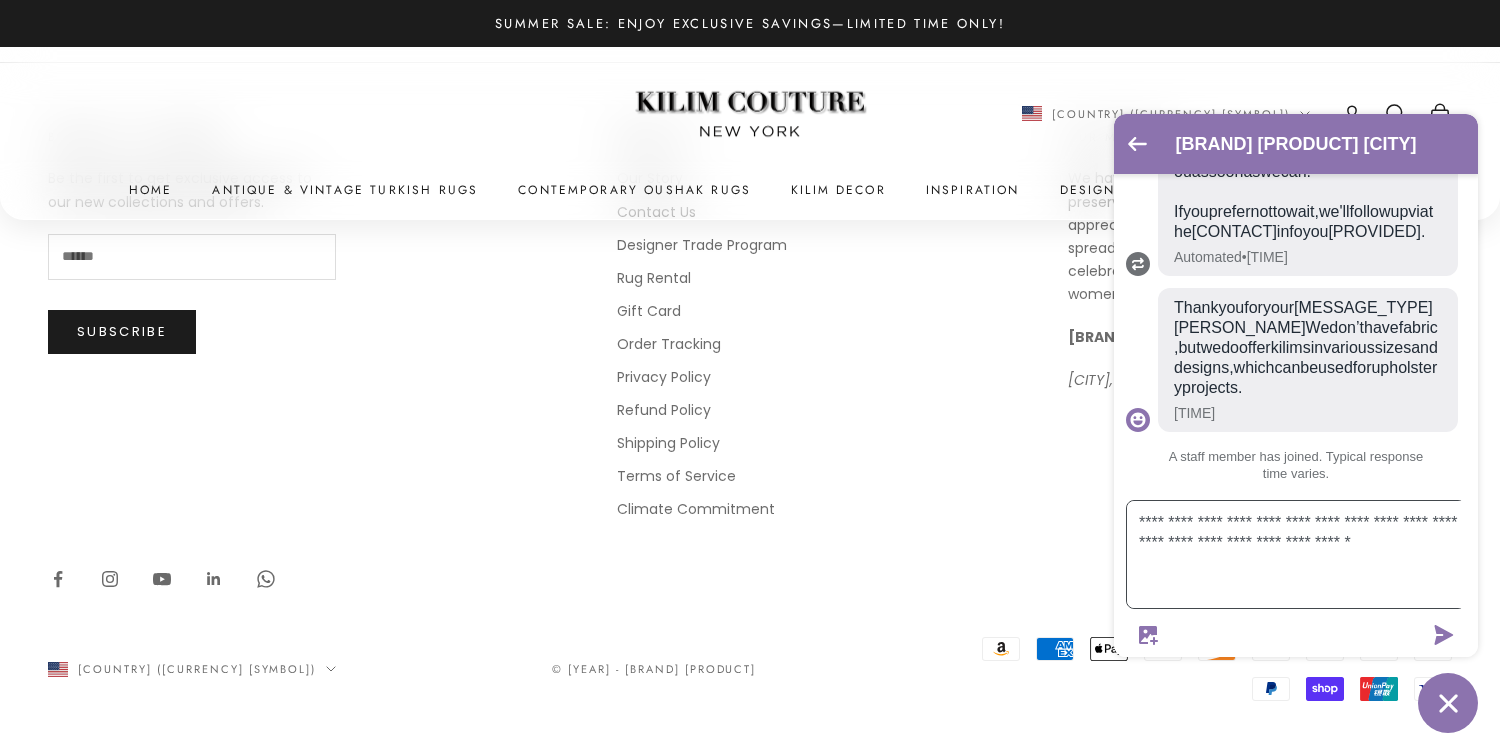 type on "**********" 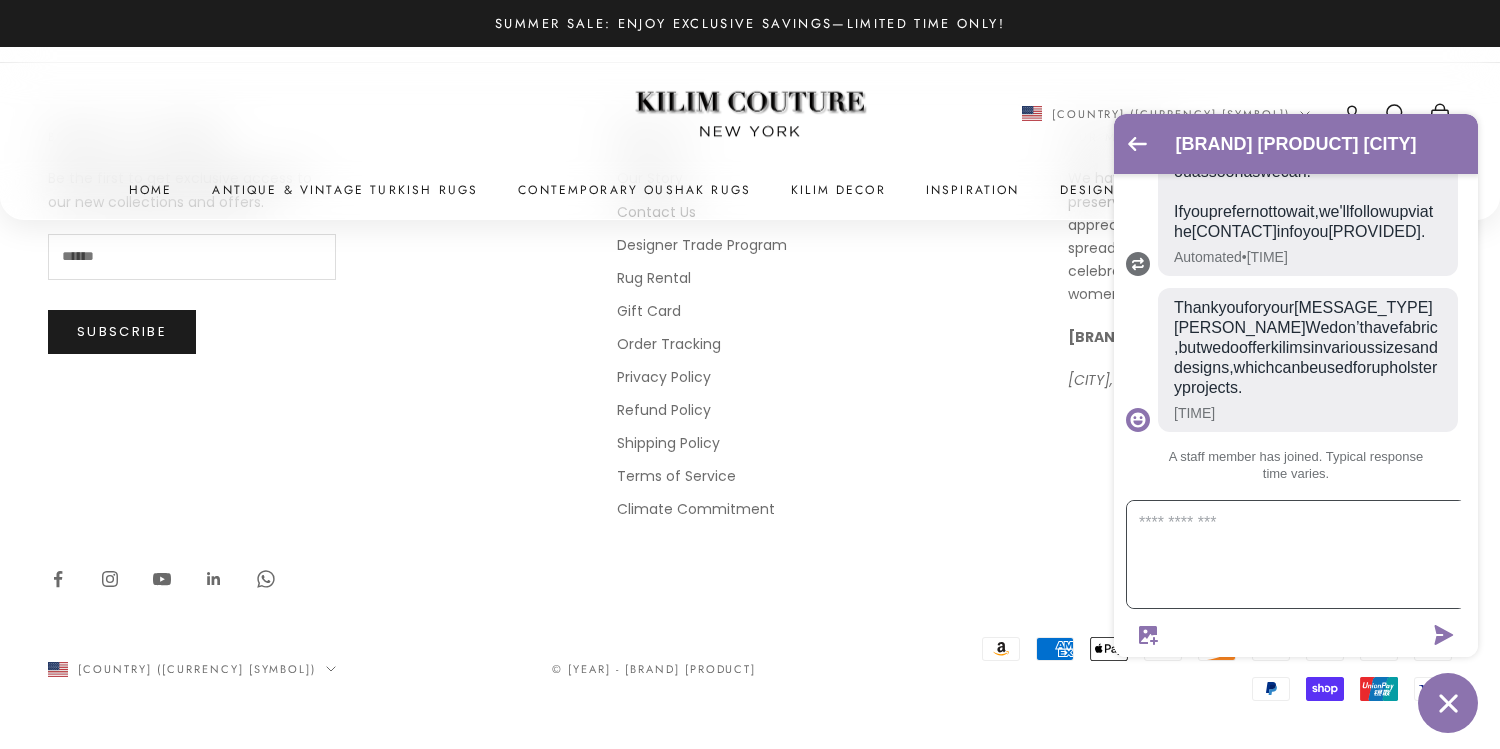 scroll, scrollTop: 295, scrollLeft: 0, axis: vertical 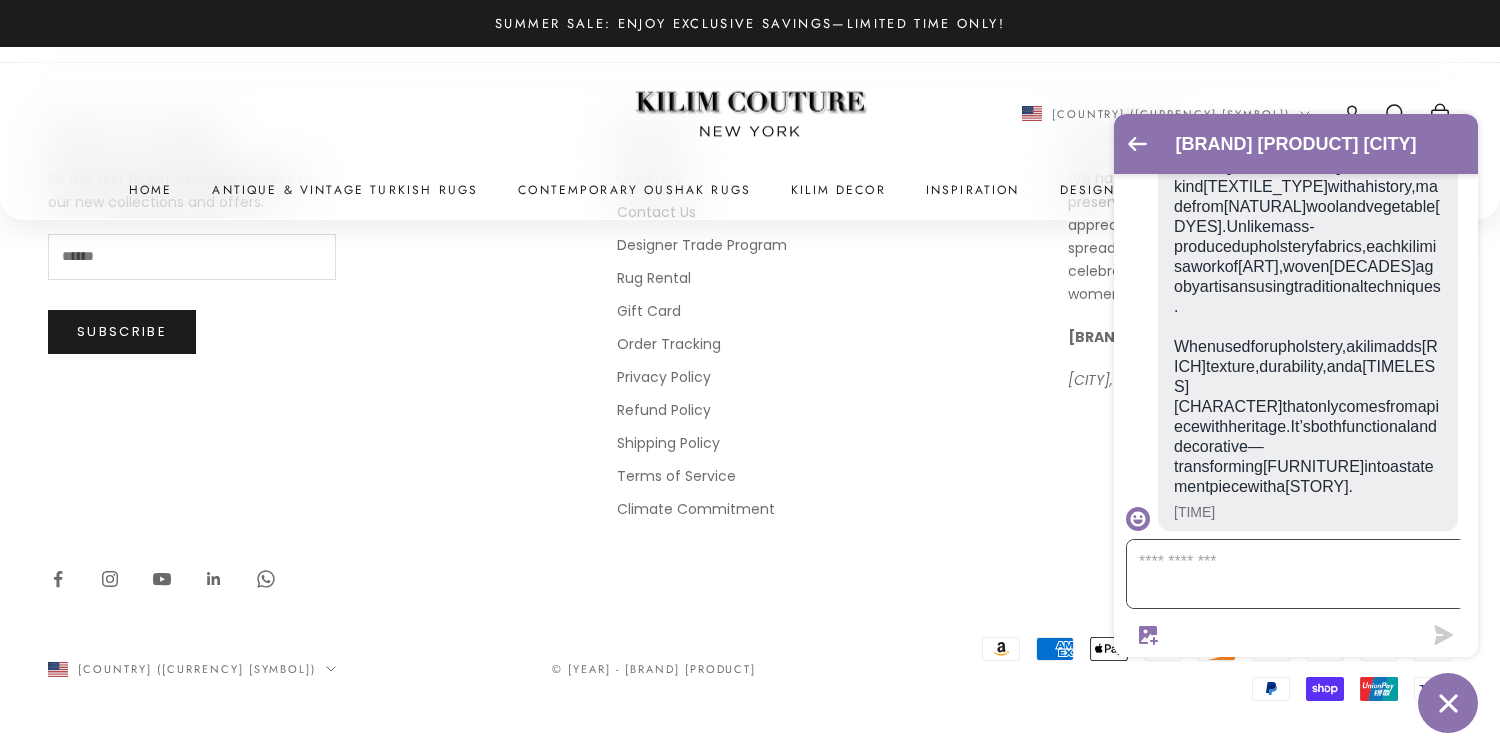 click at bounding box center (1308, 574) 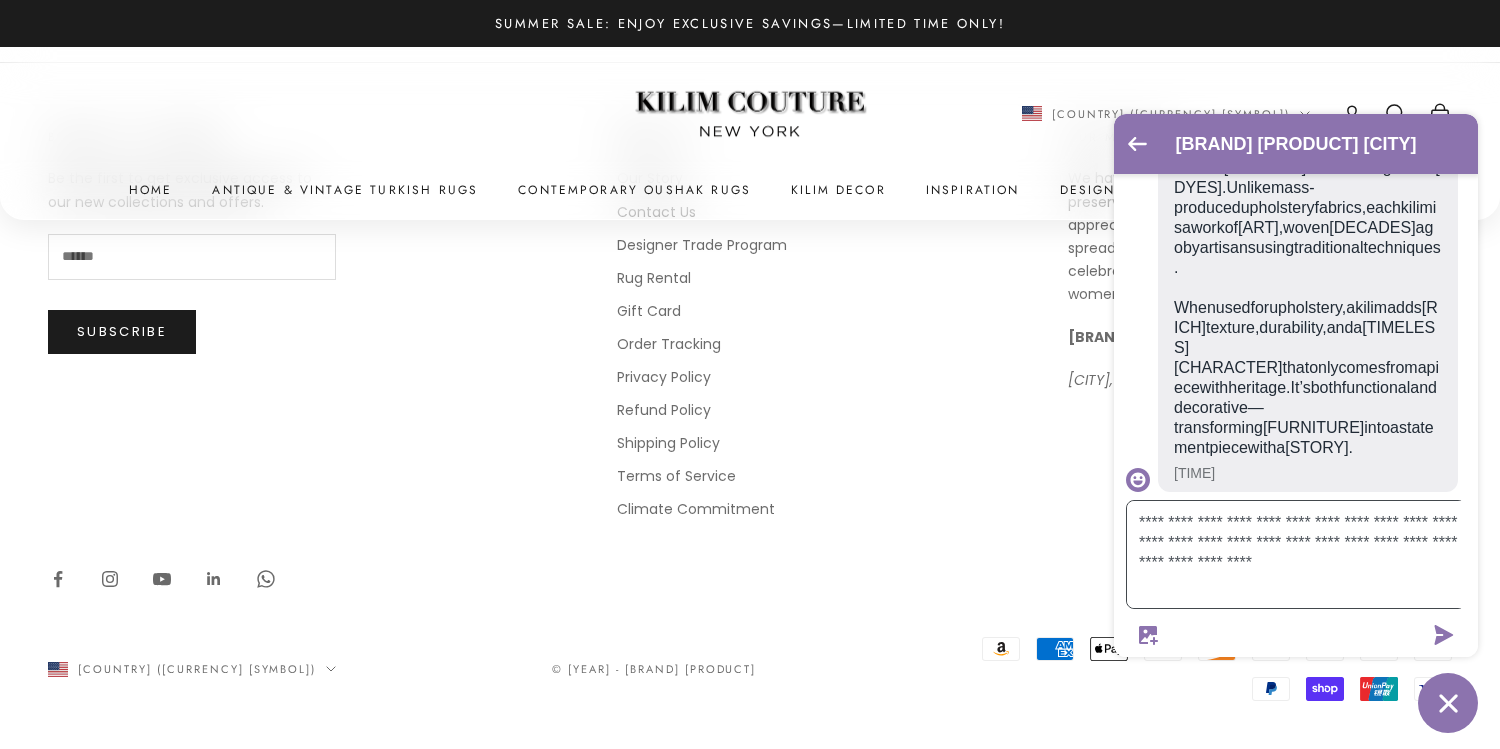 scroll, scrollTop: 830, scrollLeft: 0, axis: vertical 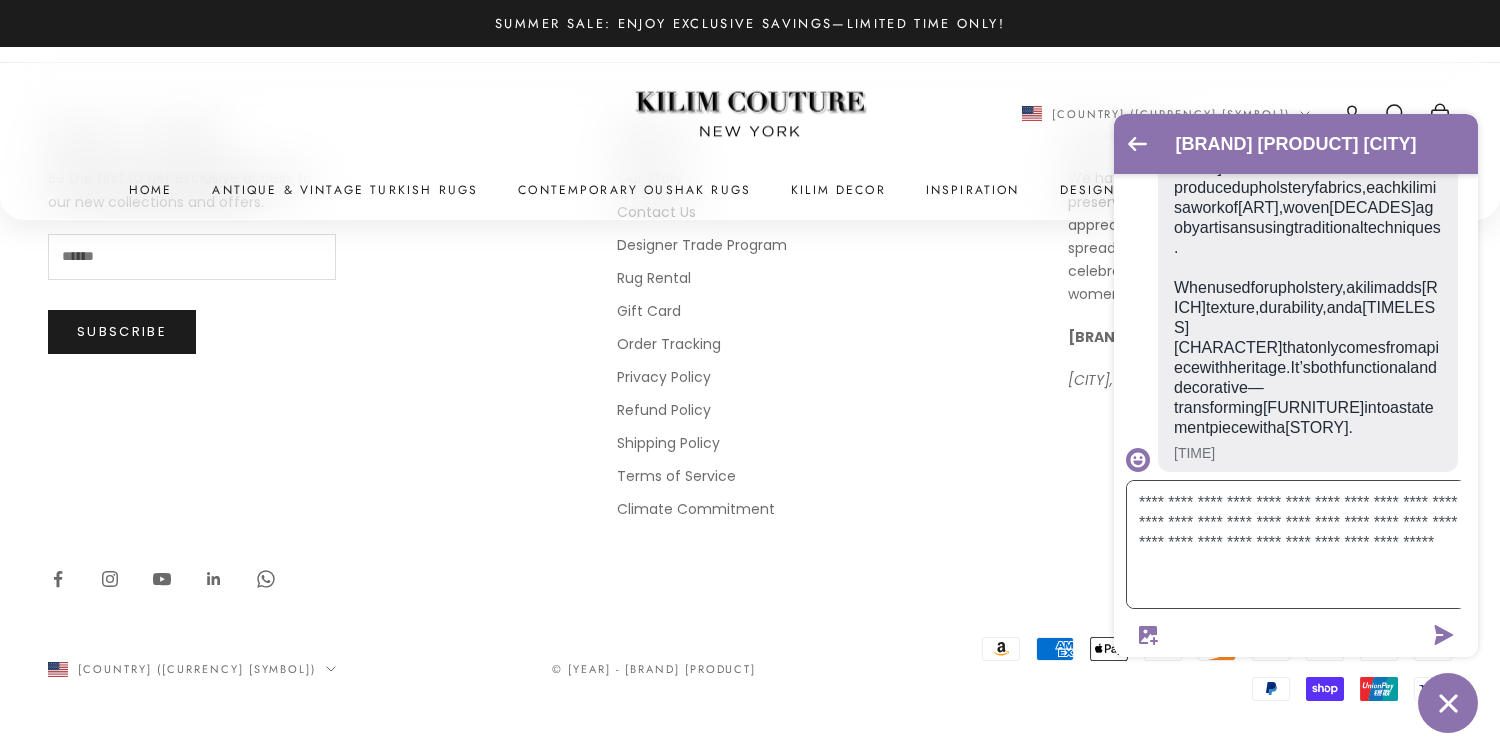 type on "**********" 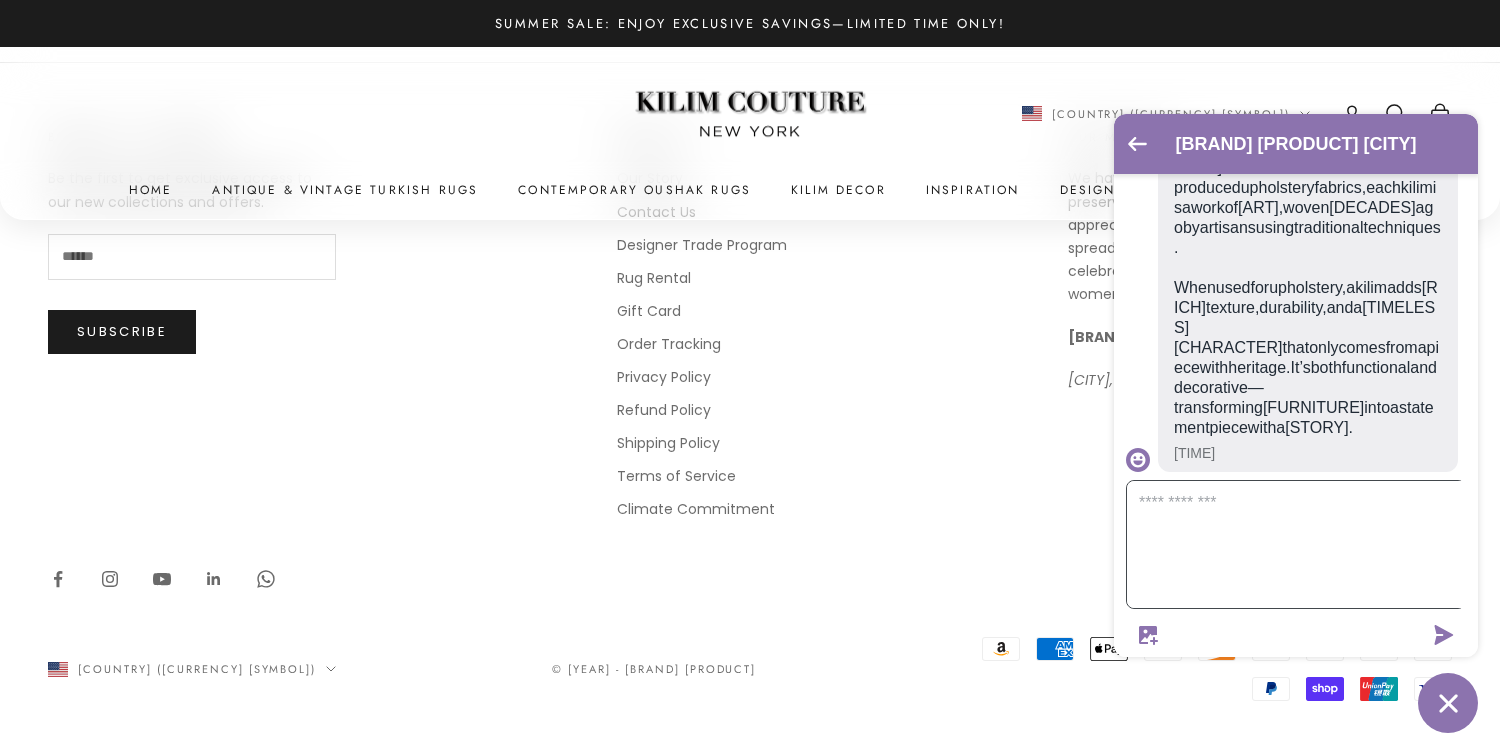 scroll, scrollTop: 967, scrollLeft: 0, axis: vertical 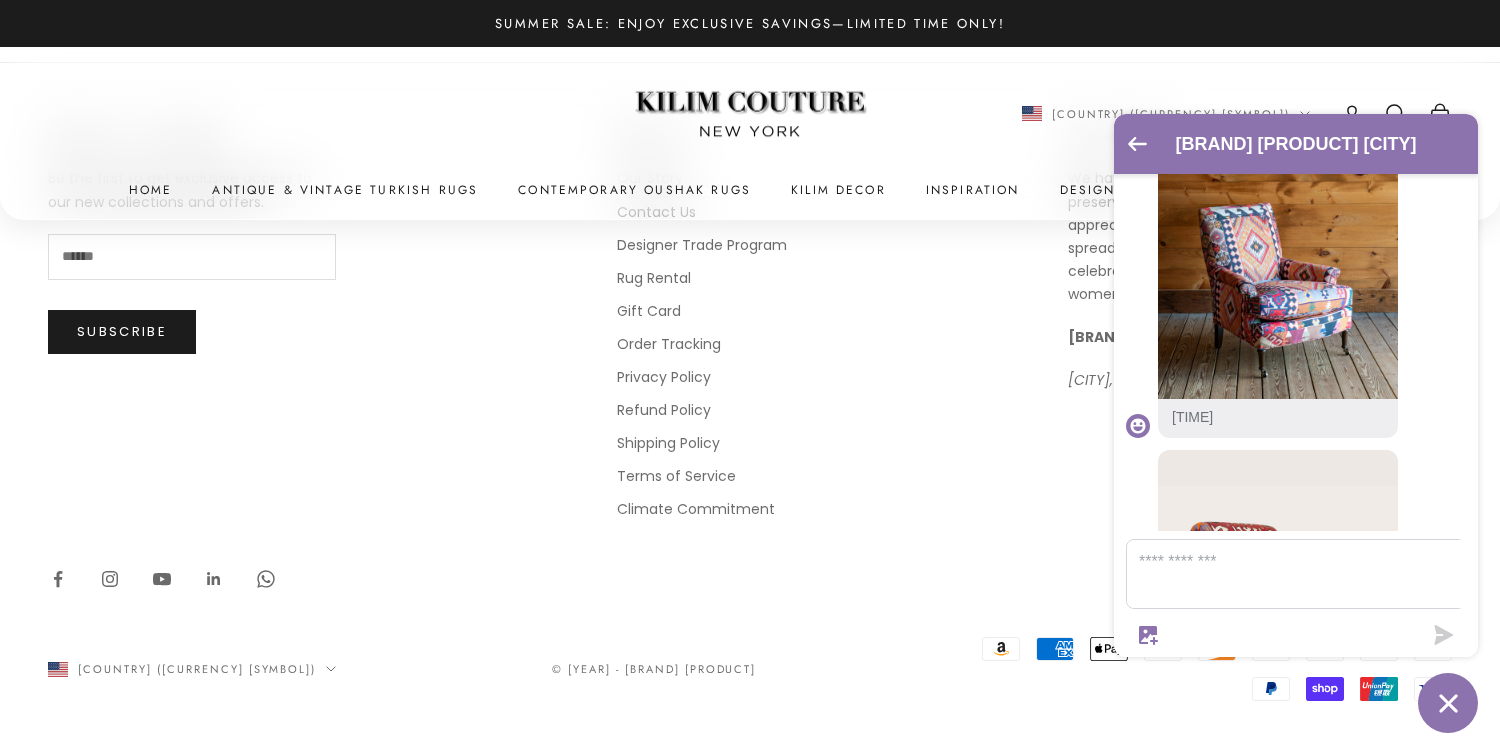 click on "Kilims  are  sold  as  complete  pieces  rather  than  by  the  yard,  so  for  upholstery  we’d  choose  one  (or  sometimes  two)  kilims  large  enough  to  cover  the  chair’s  panels.  As  a  rough  idea,  the  5–6  yards  your  upholsterer  mentioned  would  be  similar  in  coverage  to  two  medium  kilims  (around  4x6  ft  each)  or  one  large  kilim  (around  6x9  ft).
Since  each  kilim  has  its  own  pattern  layout,  we  can  help  you  pick  one  that  will  both  fit  your  size  needs  and  look  harmonious  once  upholstered.  If  you  could  share  your  chair’s  dimensions  or  a  photo,  we  can  recommend  specific  kilims  that  would  work  beautifully  for  your  project.  12:40 PM" at bounding box center (1308, -65) 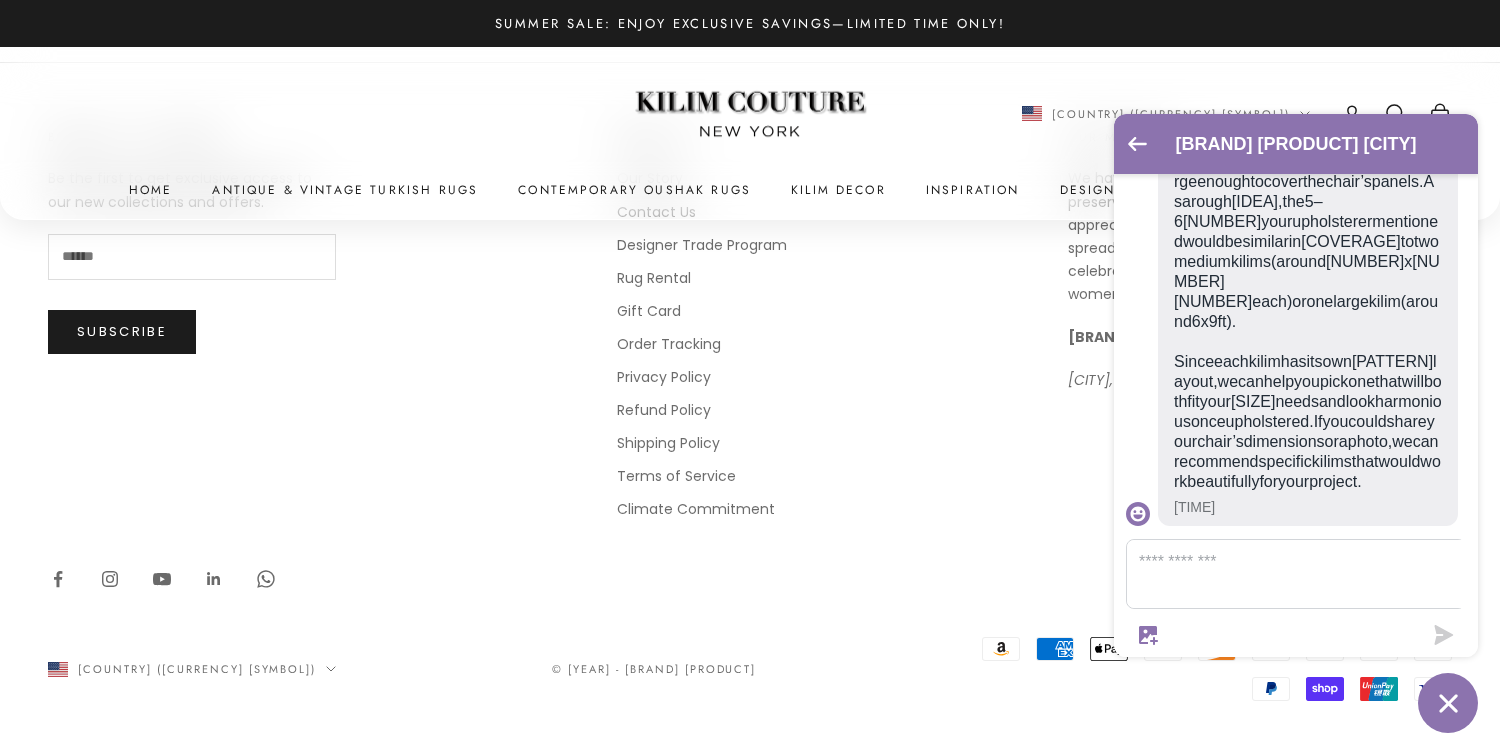 scroll, scrollTop: 1218, scrollLeft: 0, axis: vertical 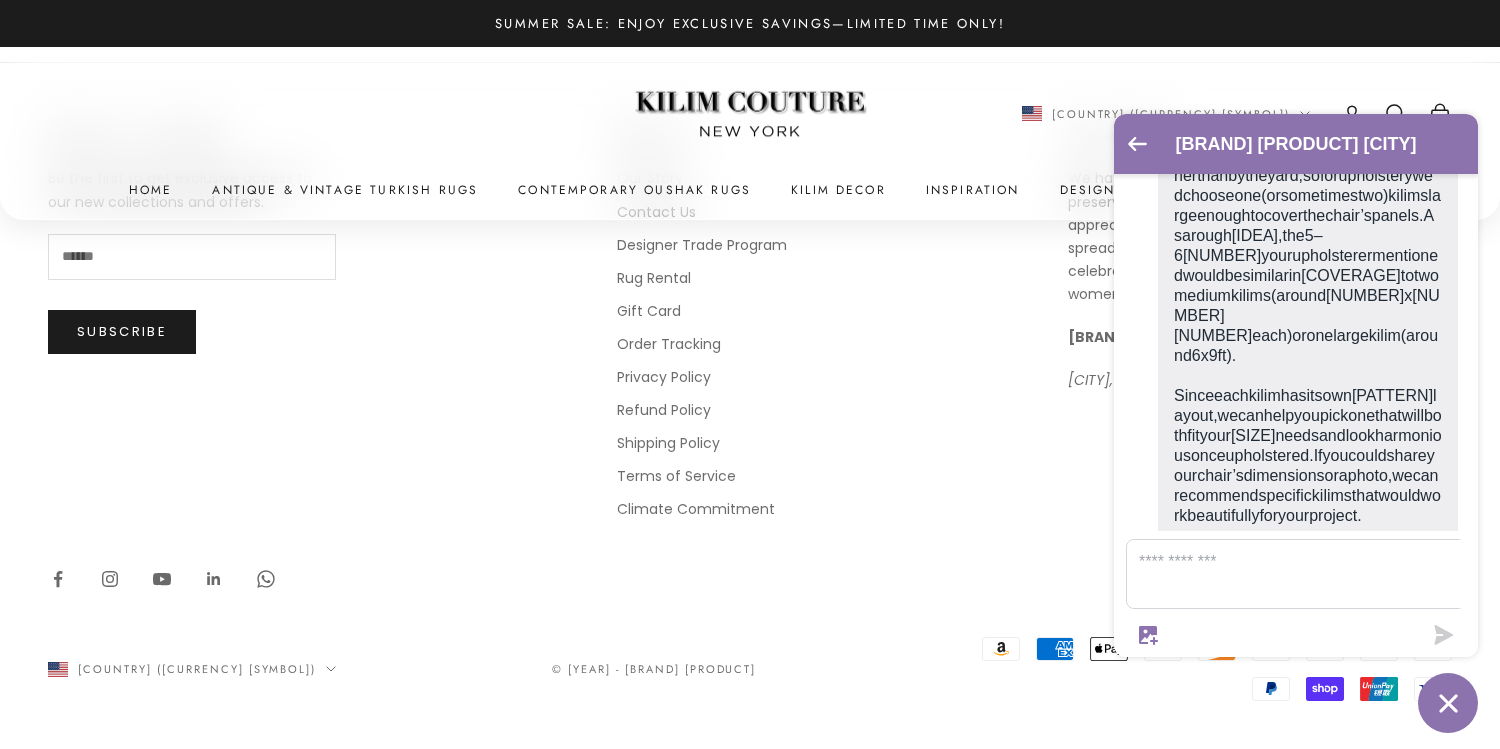 click on "Kilims  are  sold  as  complete  pieces  rather  than  by  the  yard,  so  for  upholstery  we’d  choose  one  (or  sometimes  two)  kilims  large  enough  to  cover  the  chair’s  panels.  As  a  rough  idea,  the  5–6  yards  your  upholsterer  mentioned  would  be  similar  in  coverage  to  two  medium  kilims  (around  4x6  ft  each)  or  one  large  kilim  (around  6x9  ft).
Since  each  kilim  has  its  own  pattern  layout,  we  can  help  you  pick  one  that  will  both  fit  your  size  needs  and  look  harmonious  once  upholstered.  If  you  could  share  your  chair’s  dimensions  or  a  photo,  we  can  recommend  specific  kilims  that  would  work  beautifully  for  your  project." at bounding box center [1308, 336] 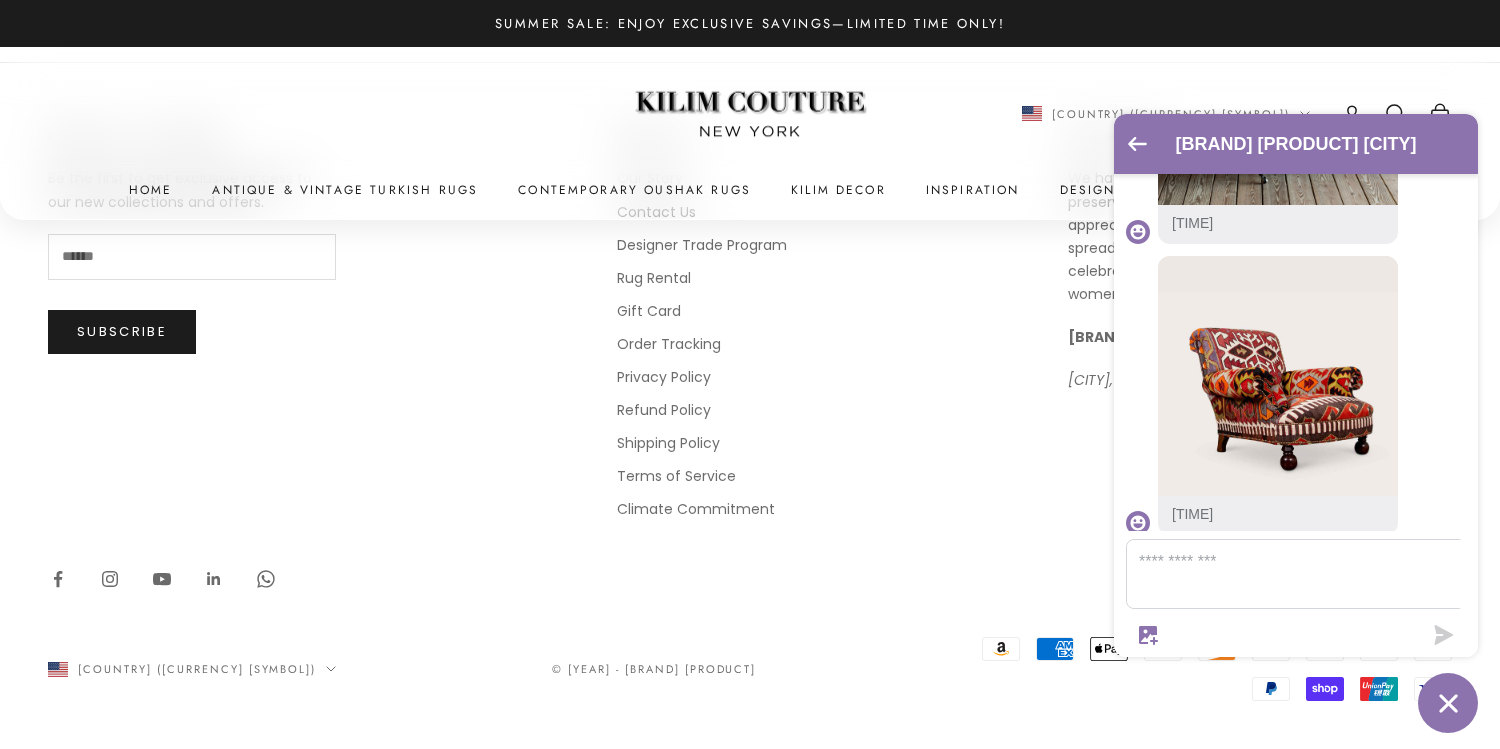 scroll, scrollTop: 1856, scrollLeft: 0, axis: vertical 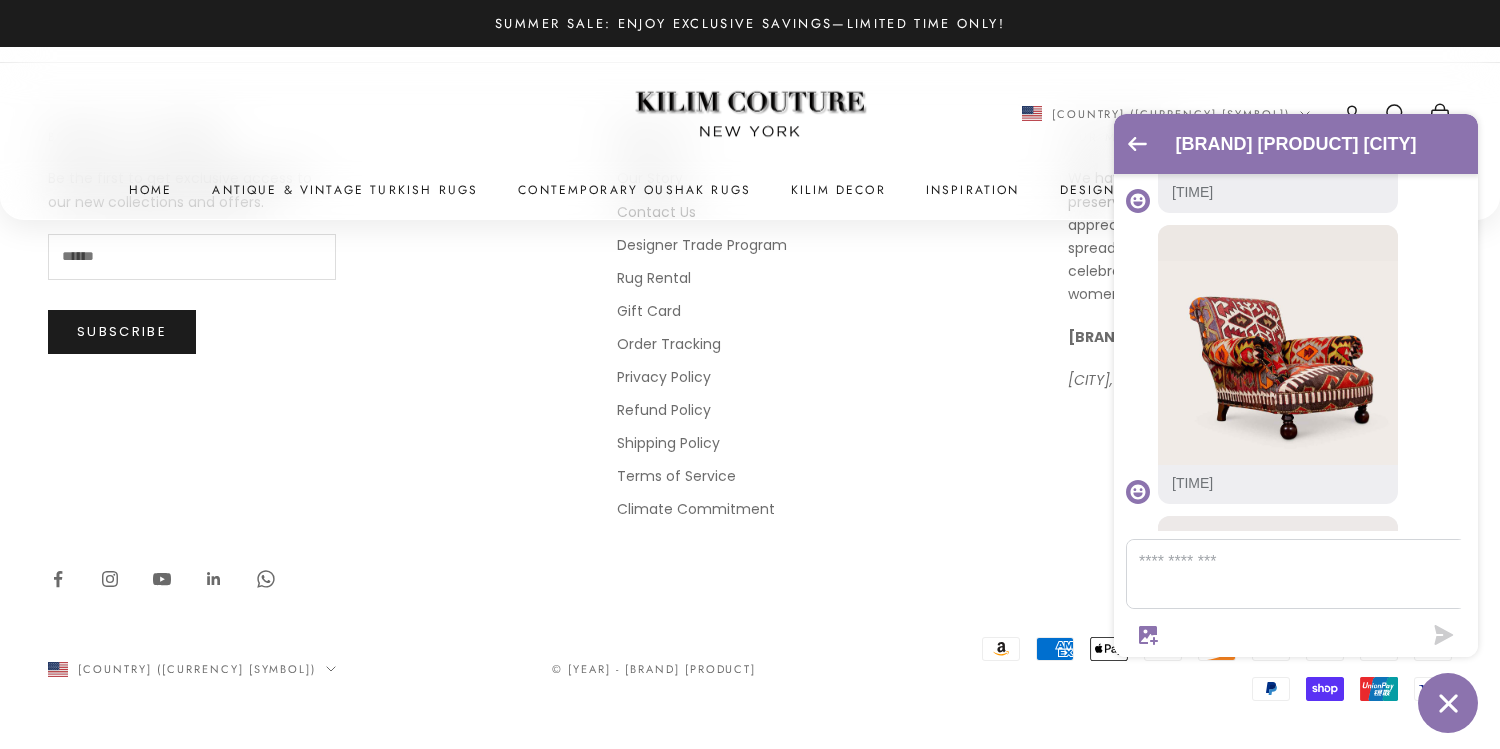 click at bounding box center (1278, 54) 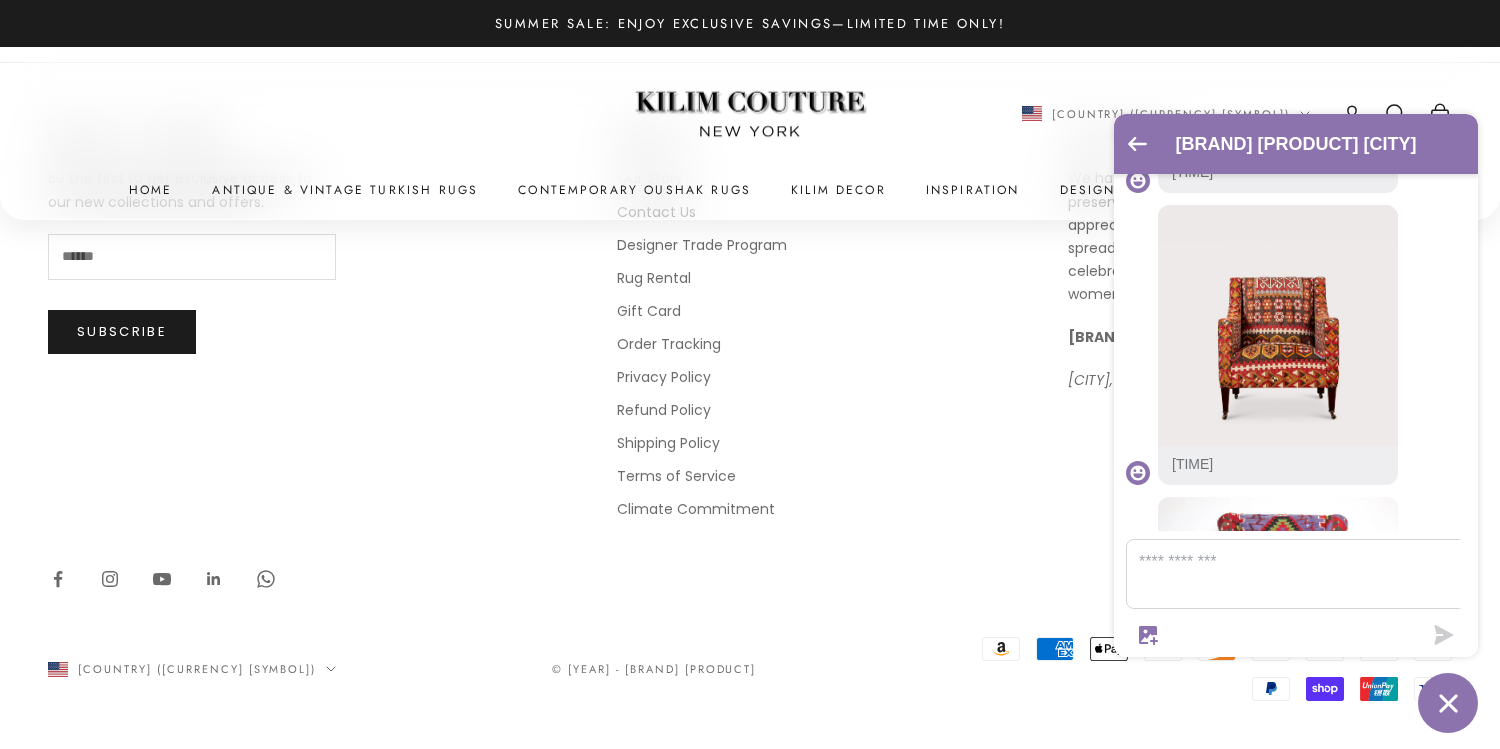 scroll, scrollTop: 2181, scrollLeft: 0, axis: vertical 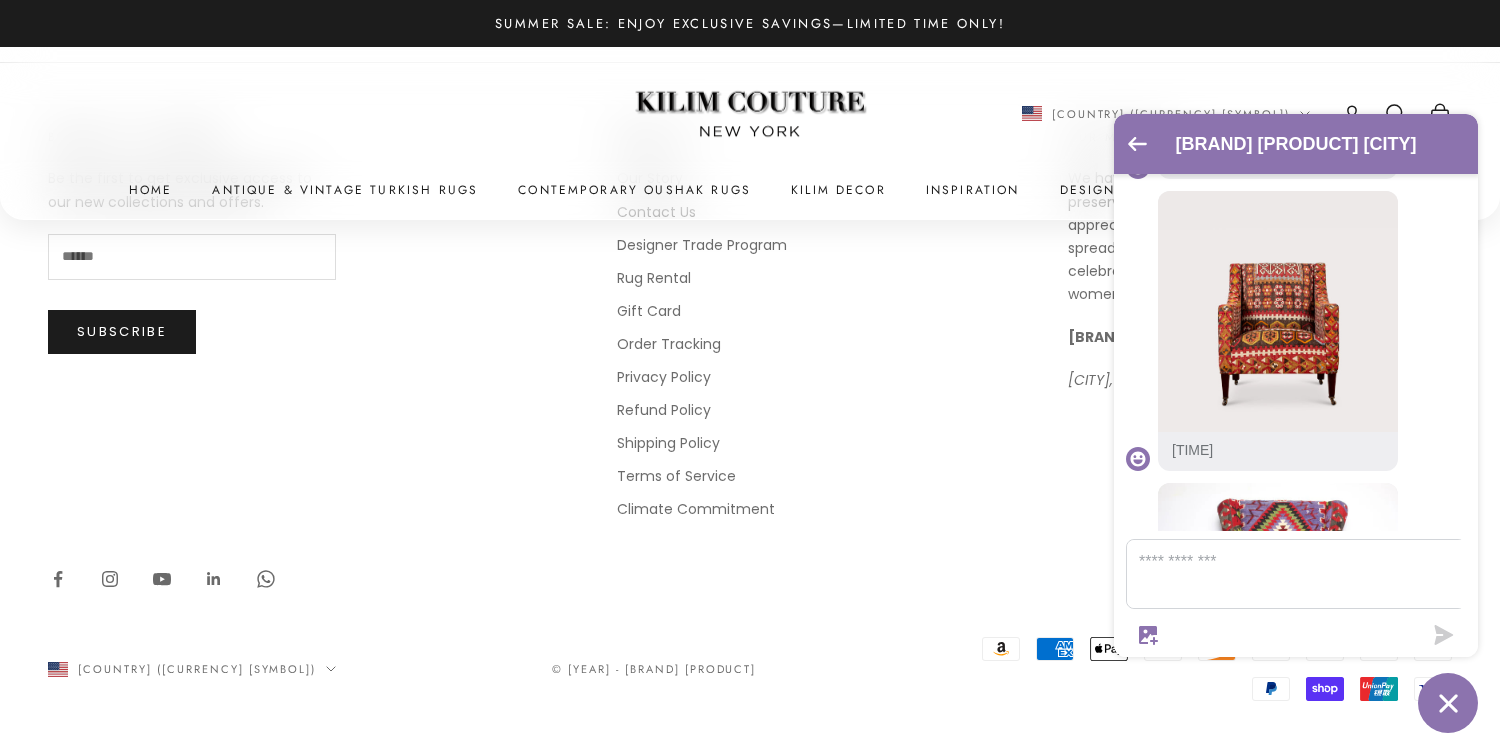 click at bounding box center [1278, 20] 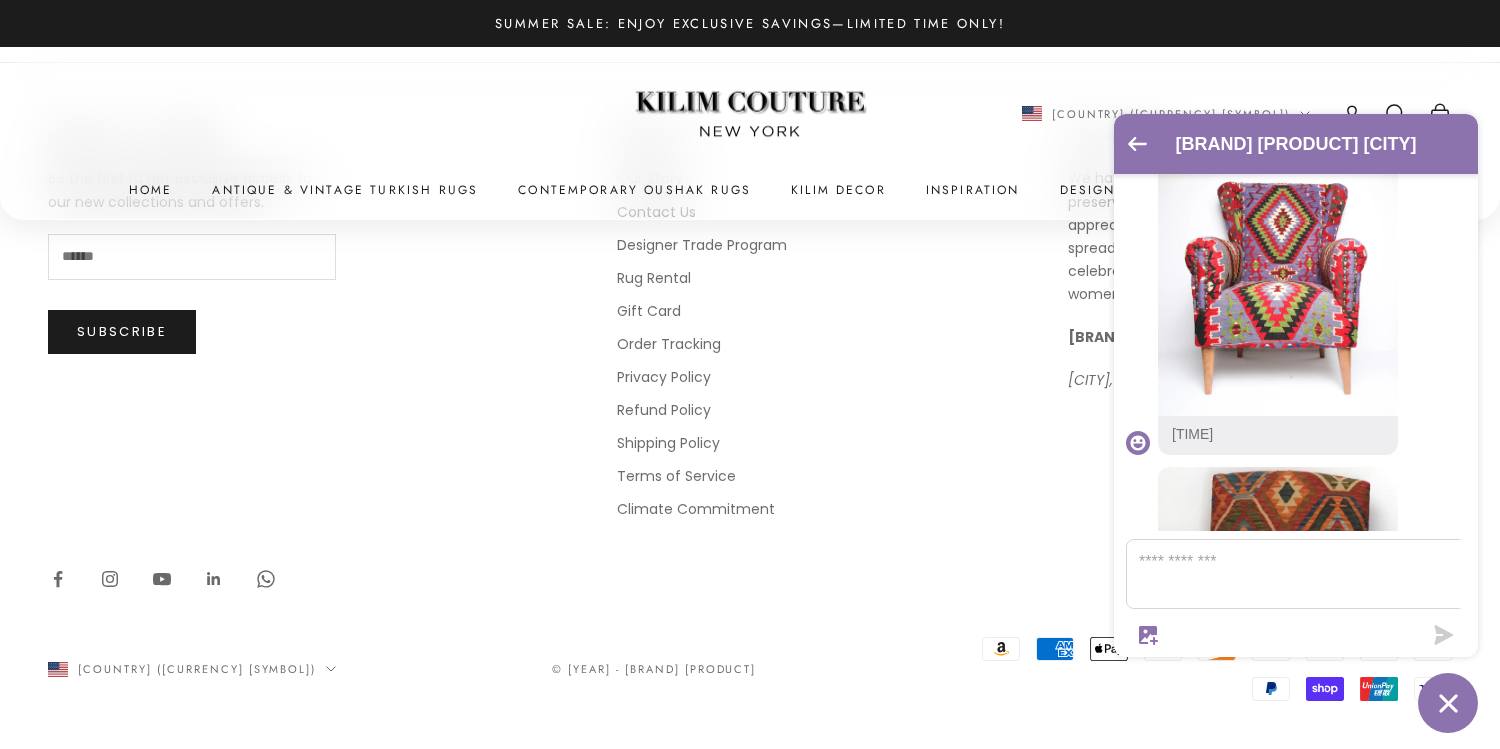 scroll, scrollTop: 2501, scrollLeft: 0, axis: vertical 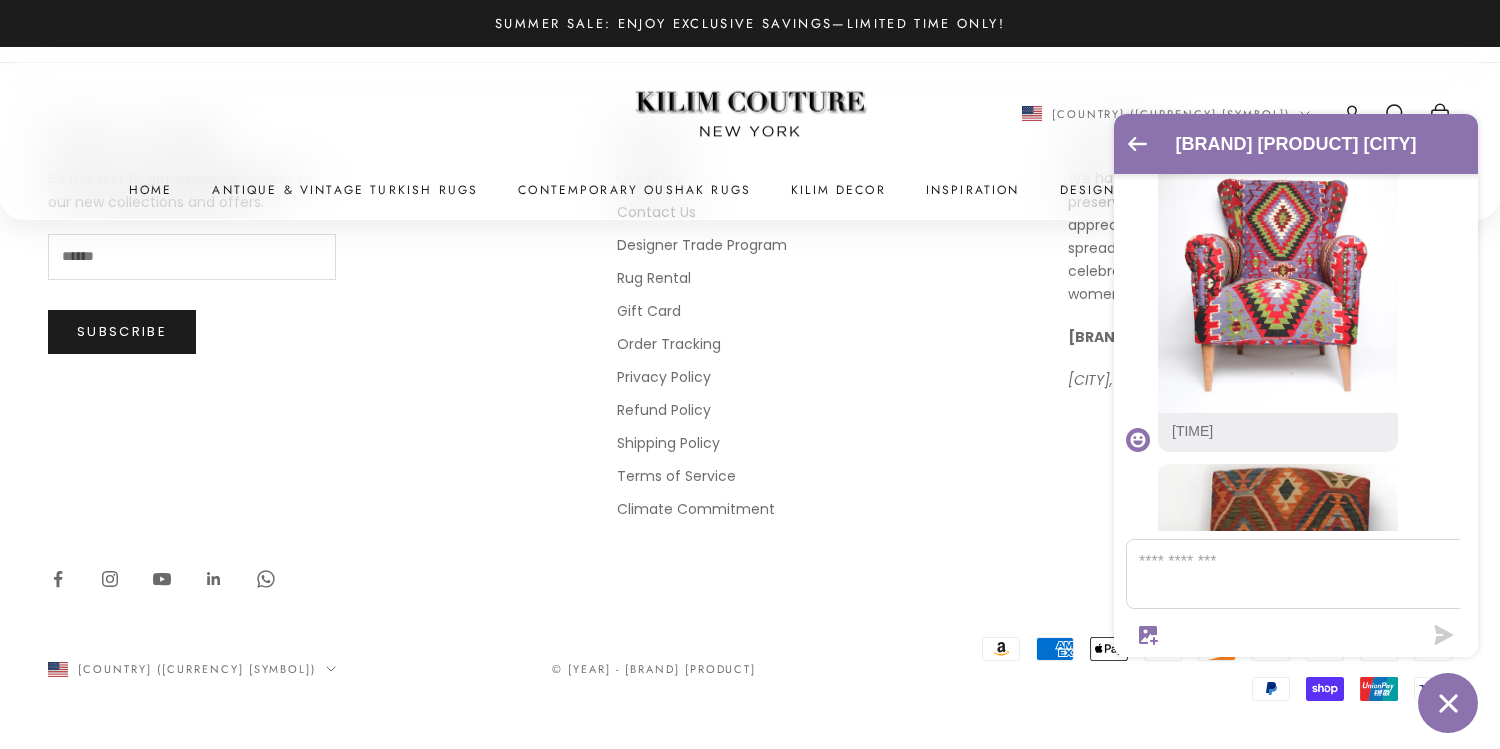 click at bounding box center [1278, -9] 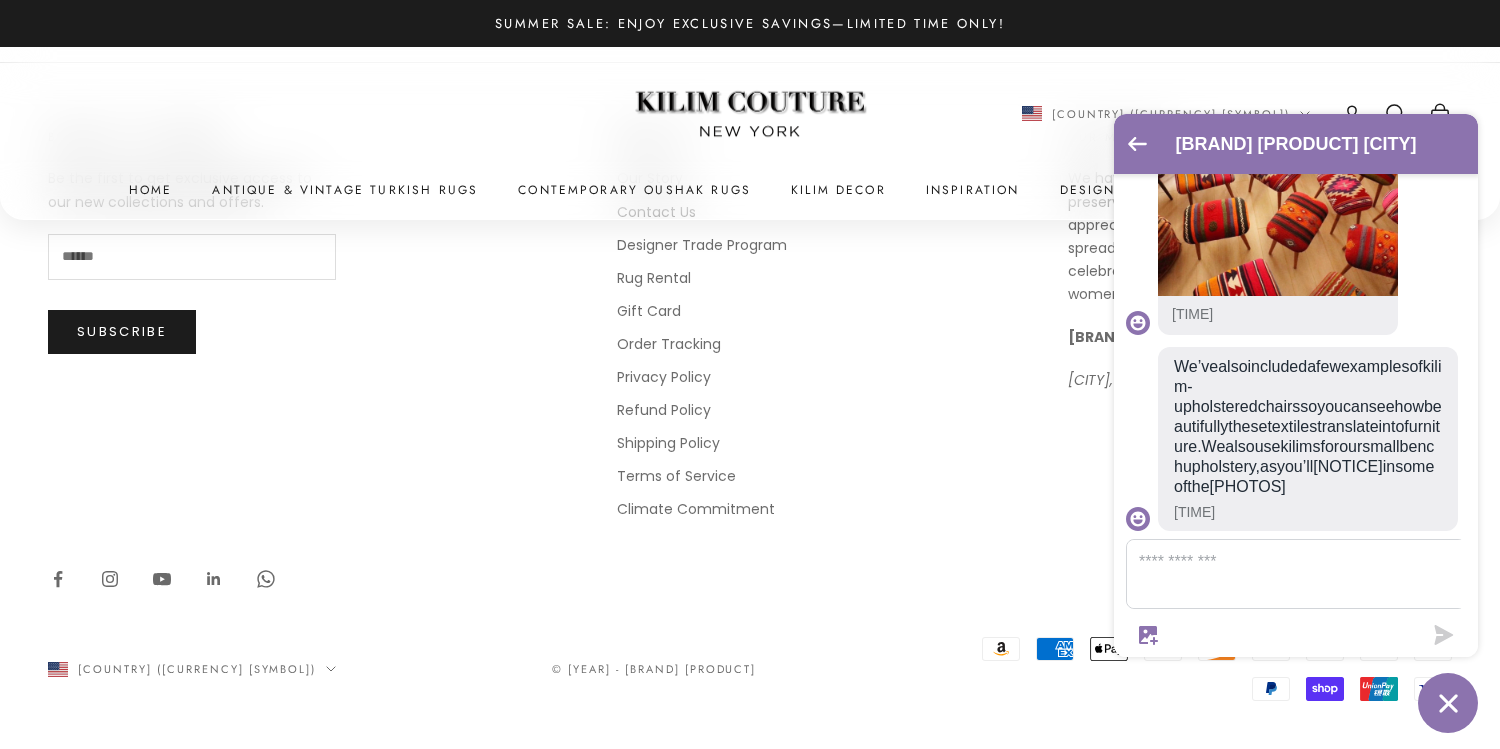 scroll, scrollTop: 3270, scrollLeft: 0, axis: vertical 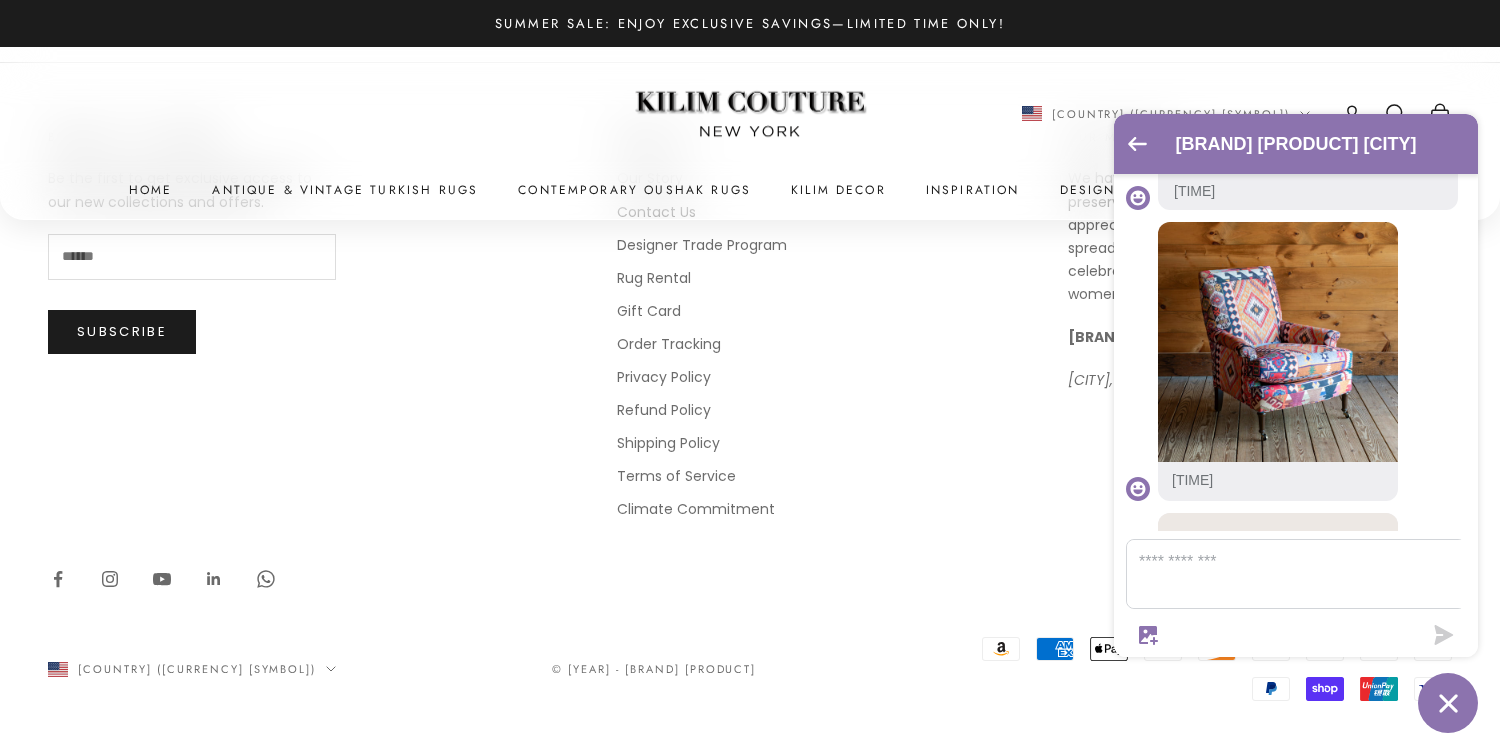 click at bounding box center (1308, 574) 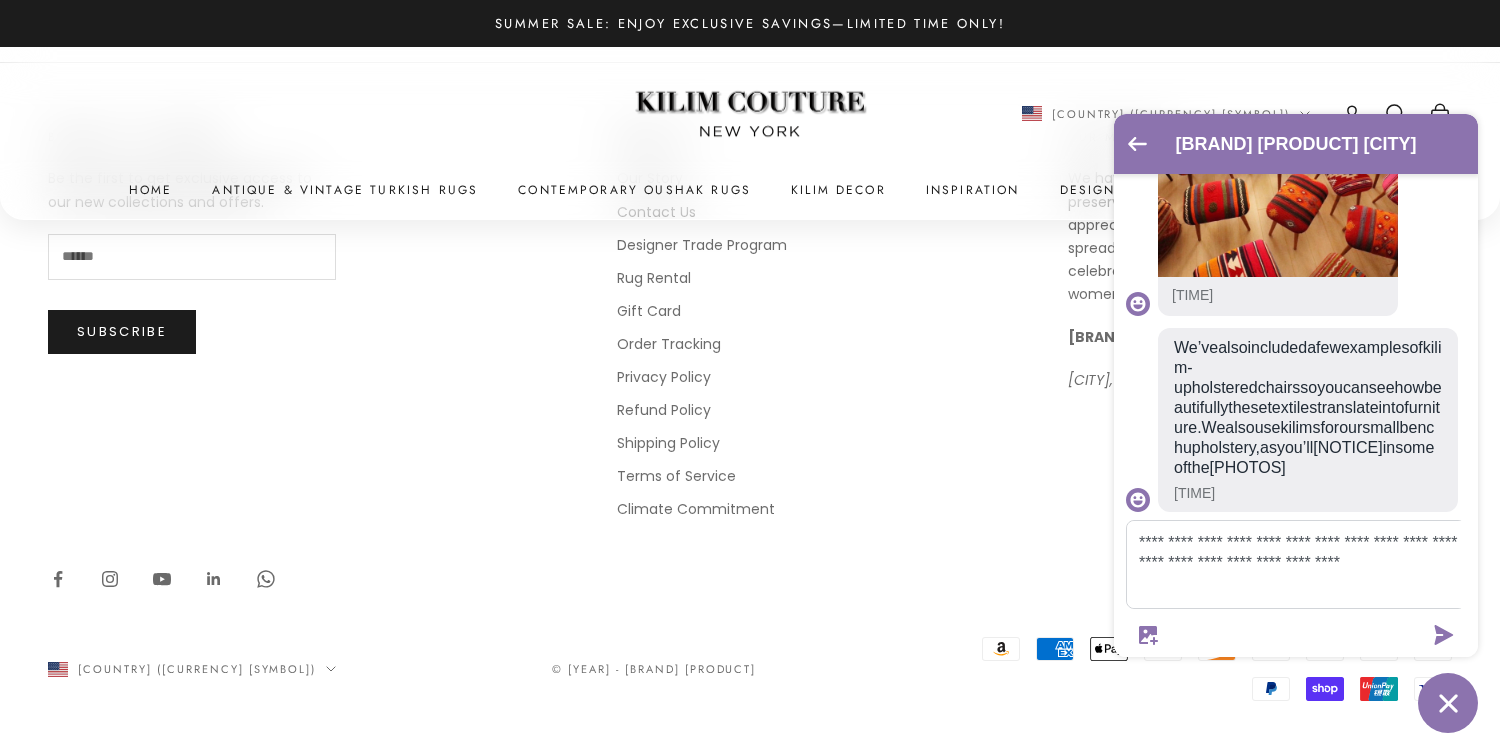 scroll, scrollTop: 3528, scrollLeft: 0, axis: vertical 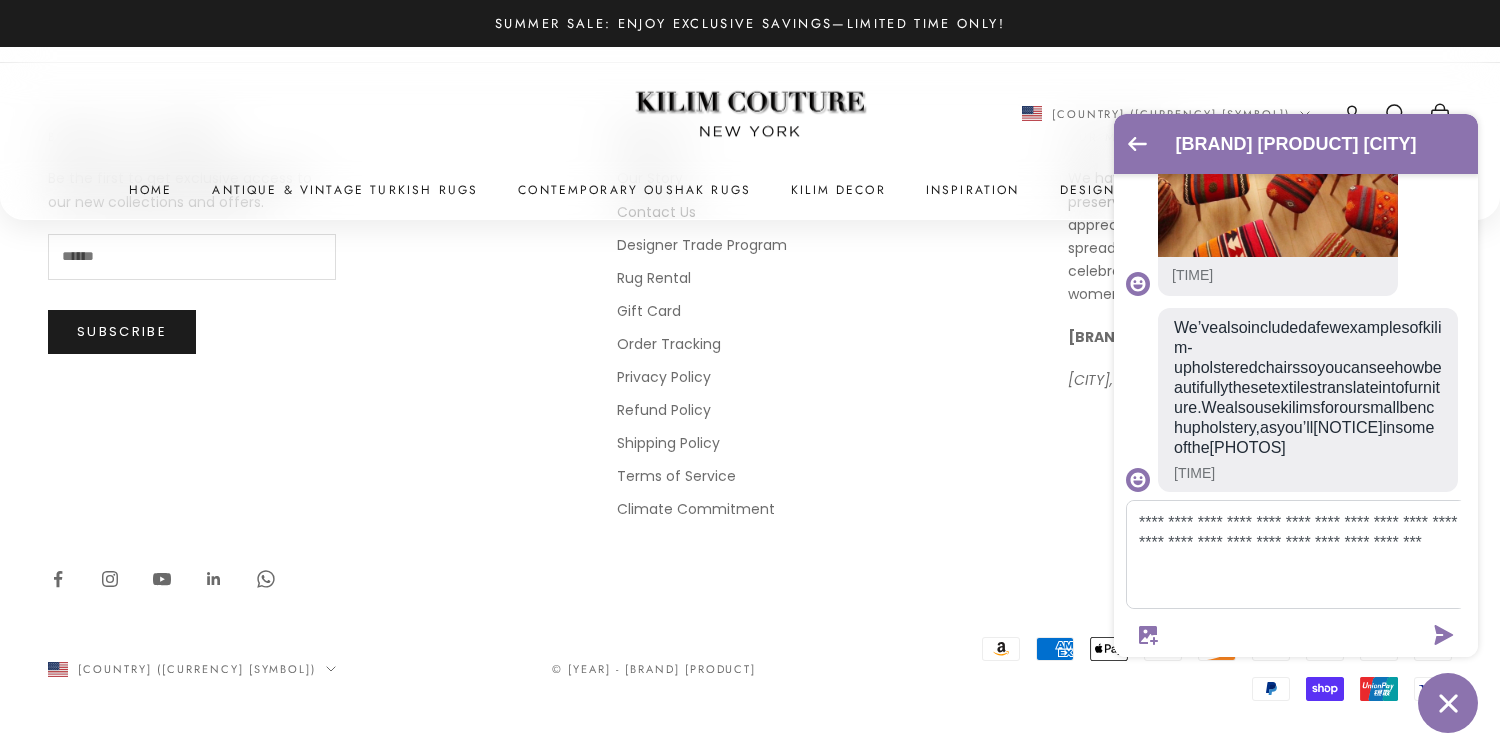 type on "**********" 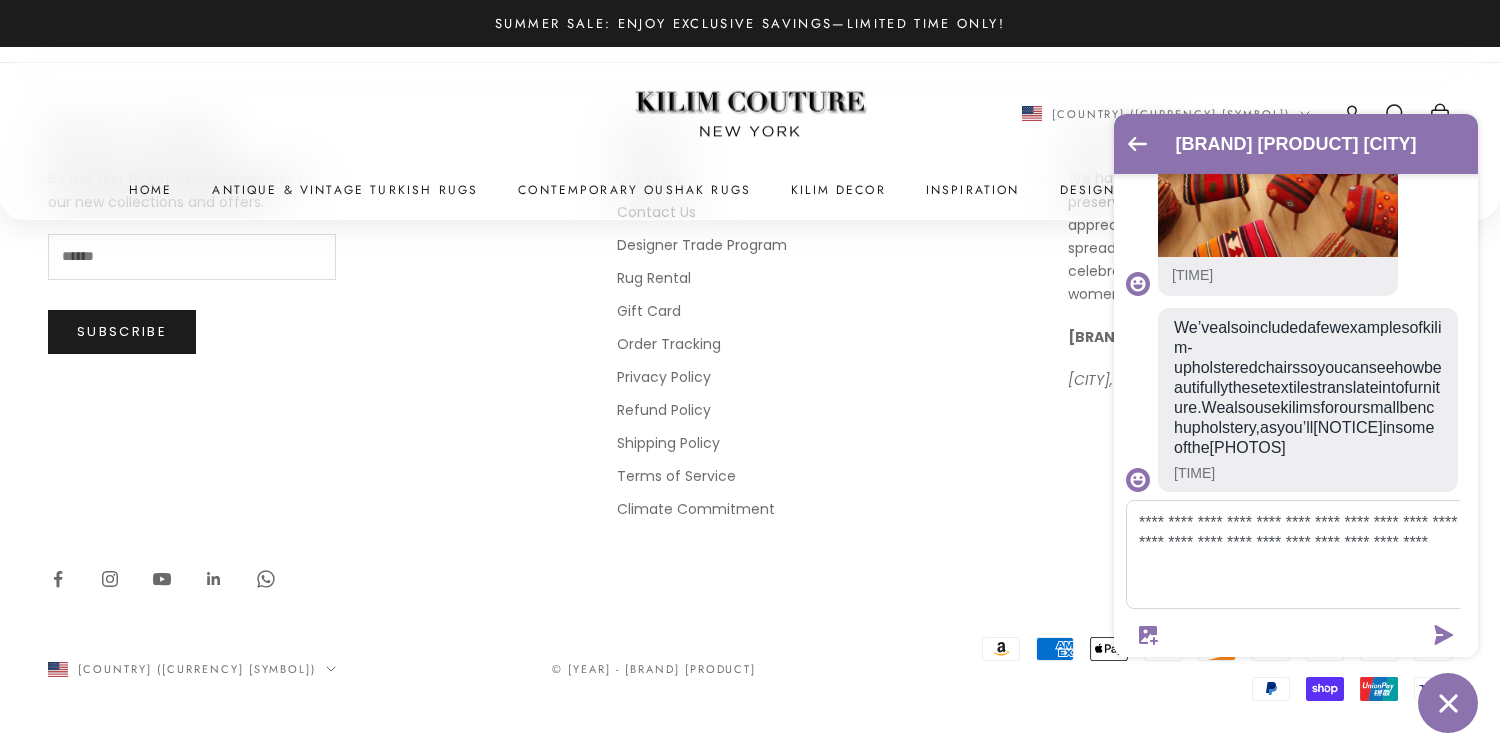 type 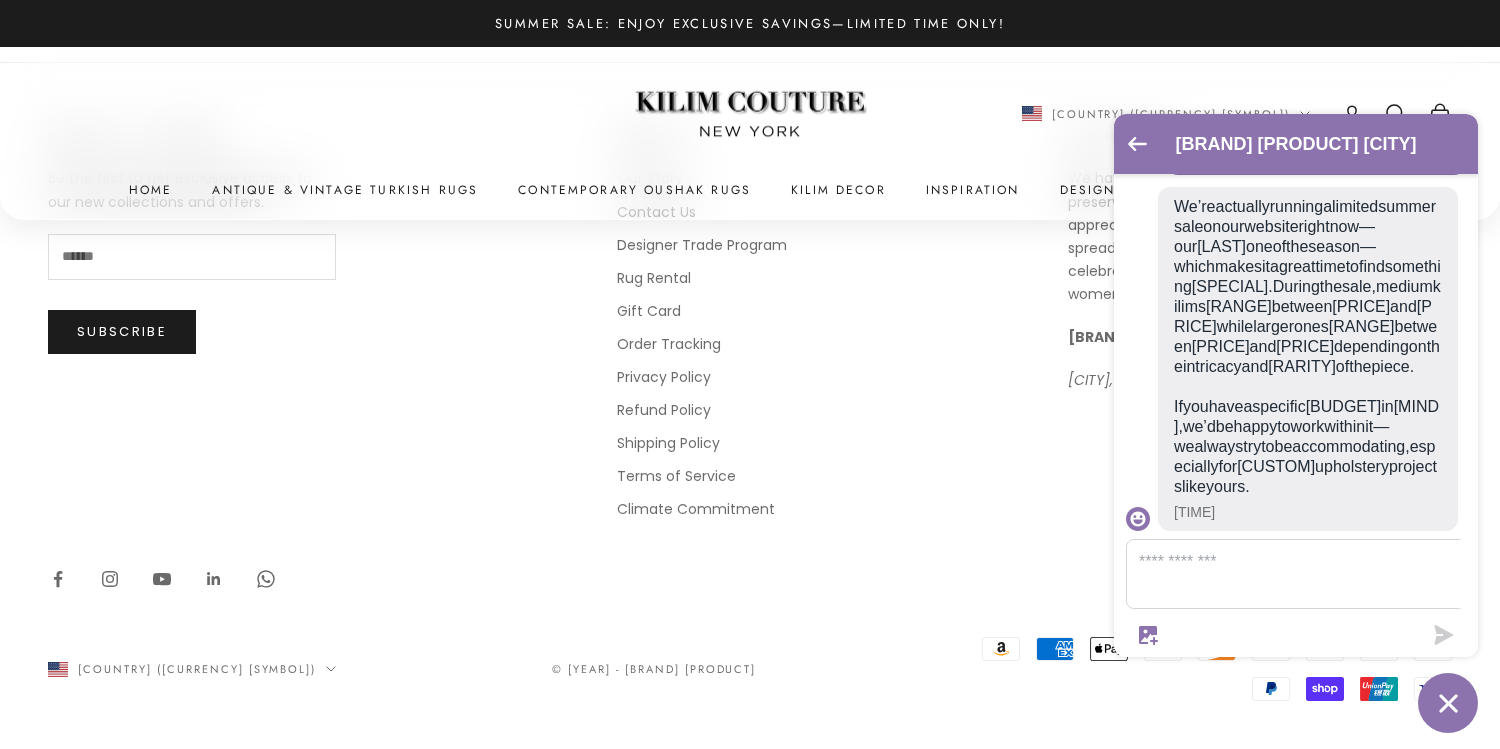 scroll, scrollTop: 4101, scrollLeft: 0, axis: vertical 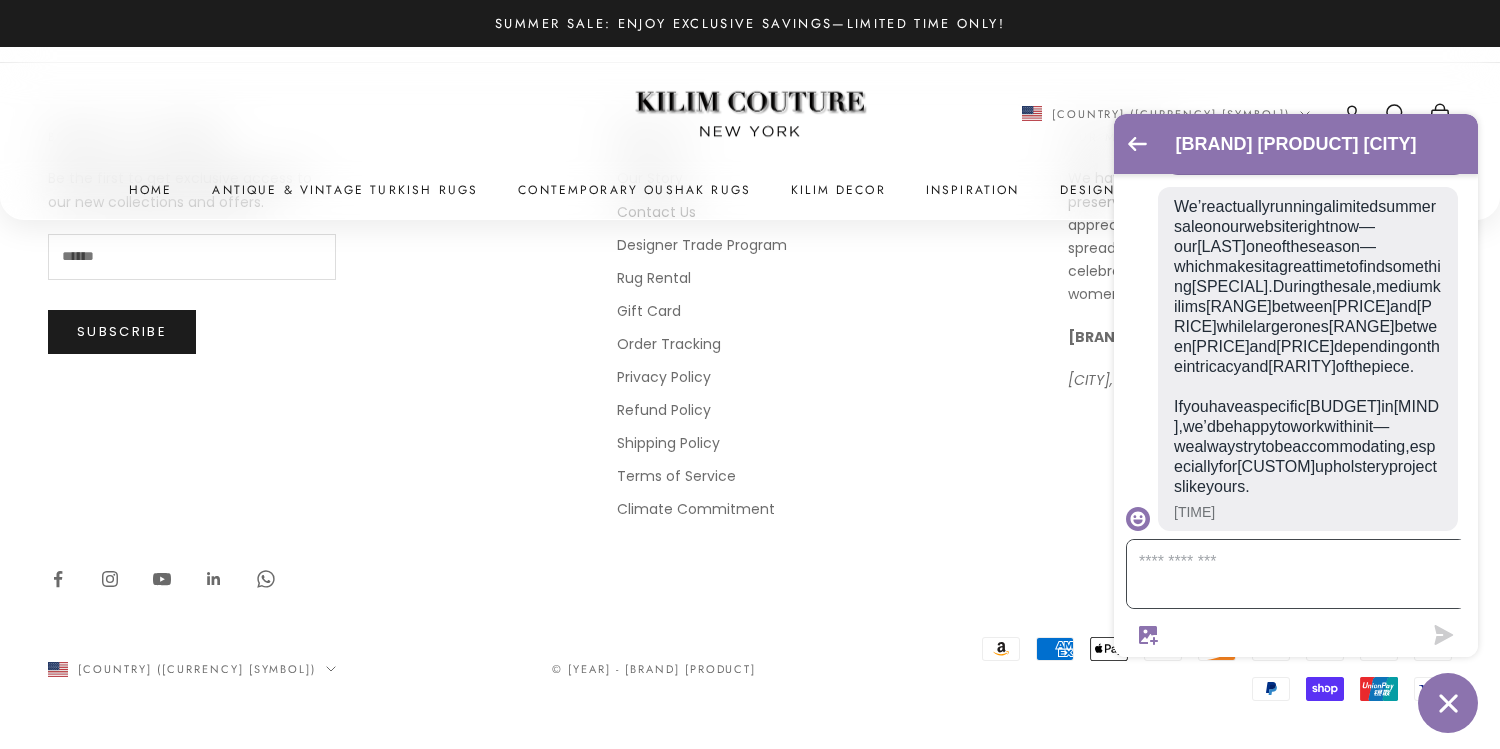 click at bounding box center (1308, 574) 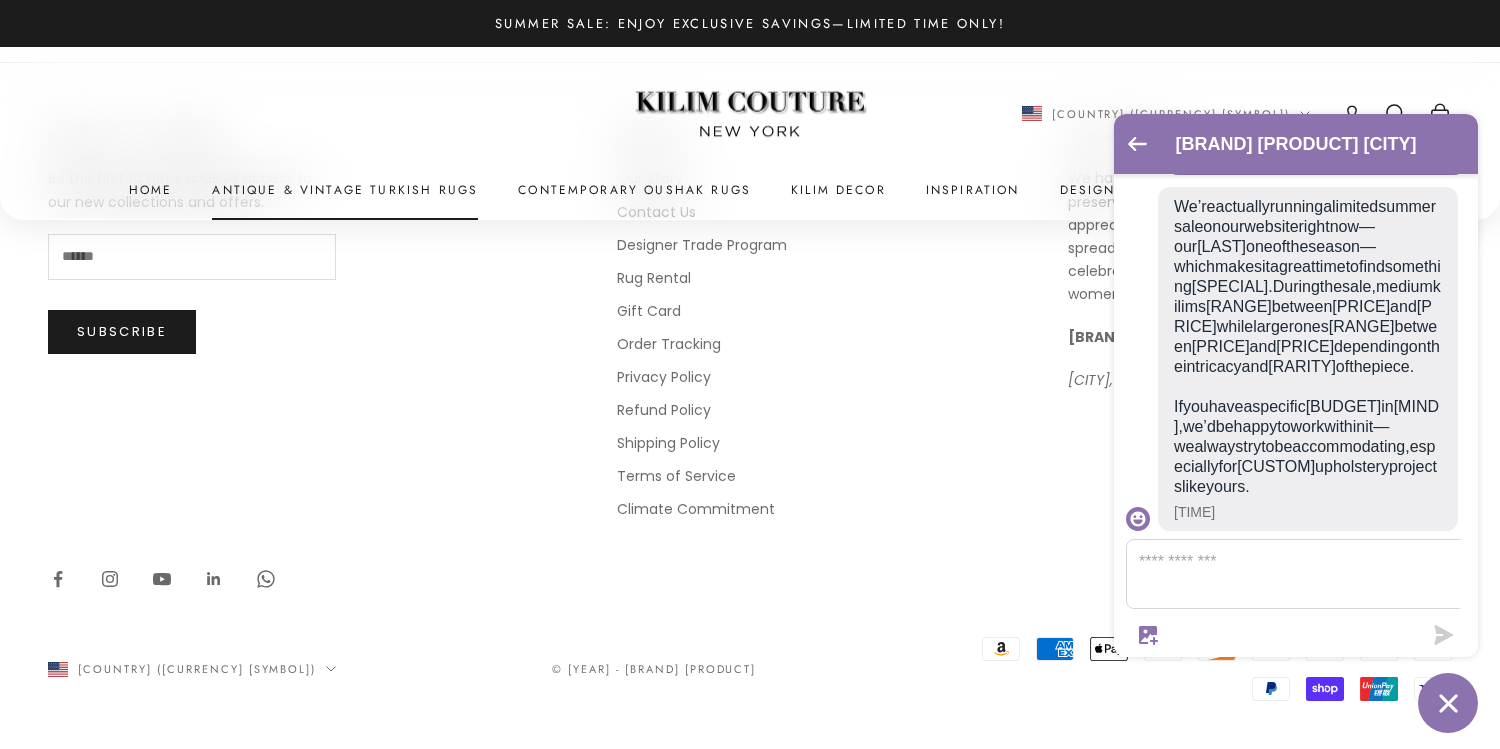 click on "Antique & Vintage Turkish Rugs" at bounding box center [345, 190] 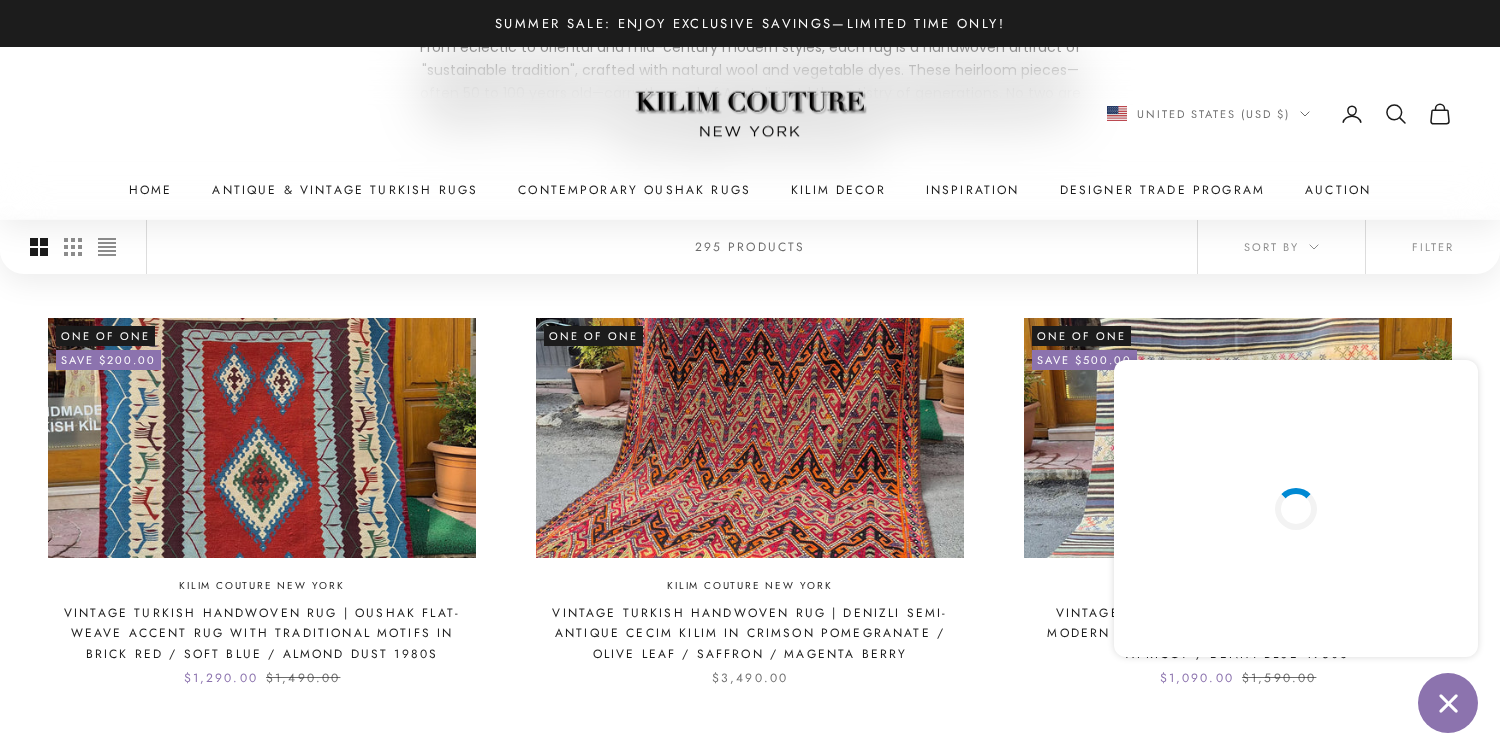 scroll, scrollTop: 613, scrollLeft: 0, axis: vertical 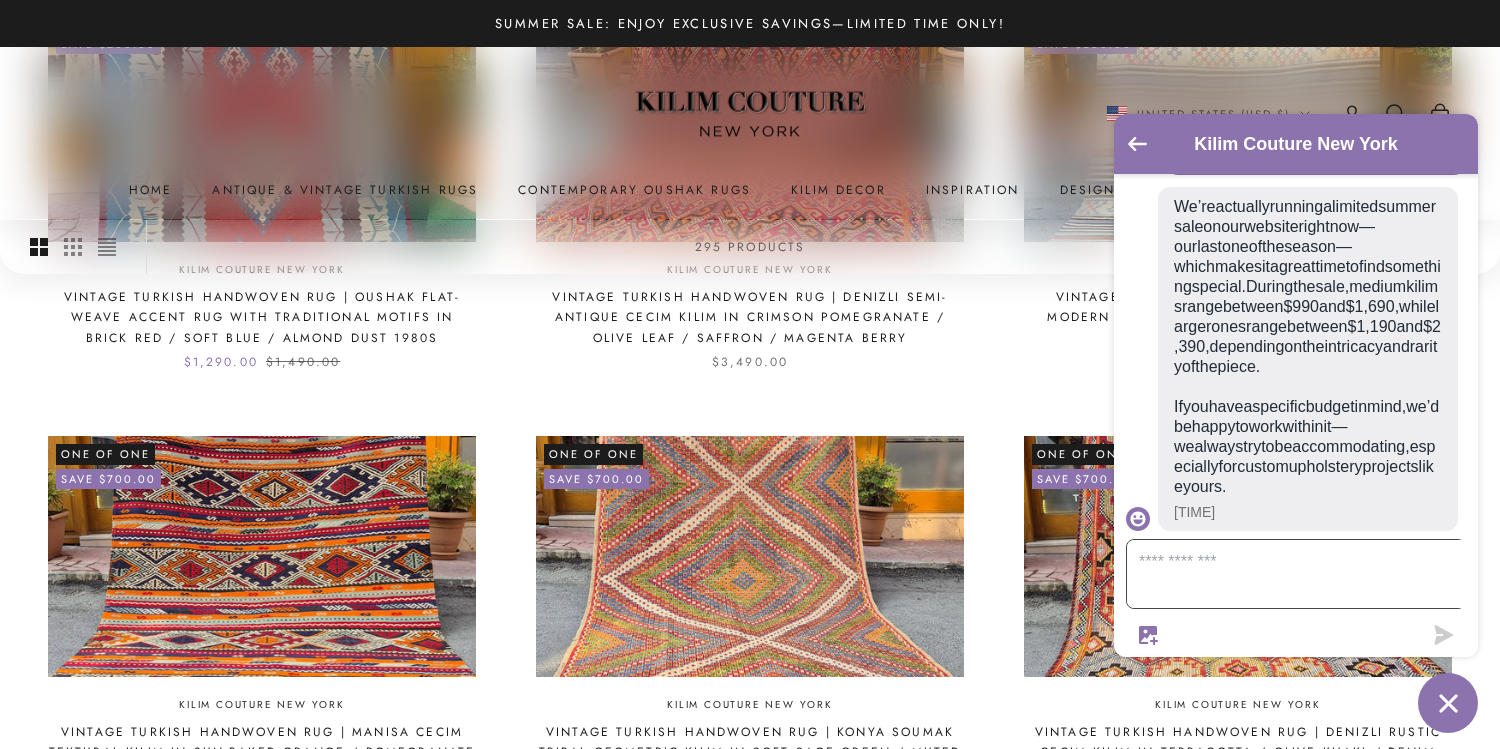 type on "*" 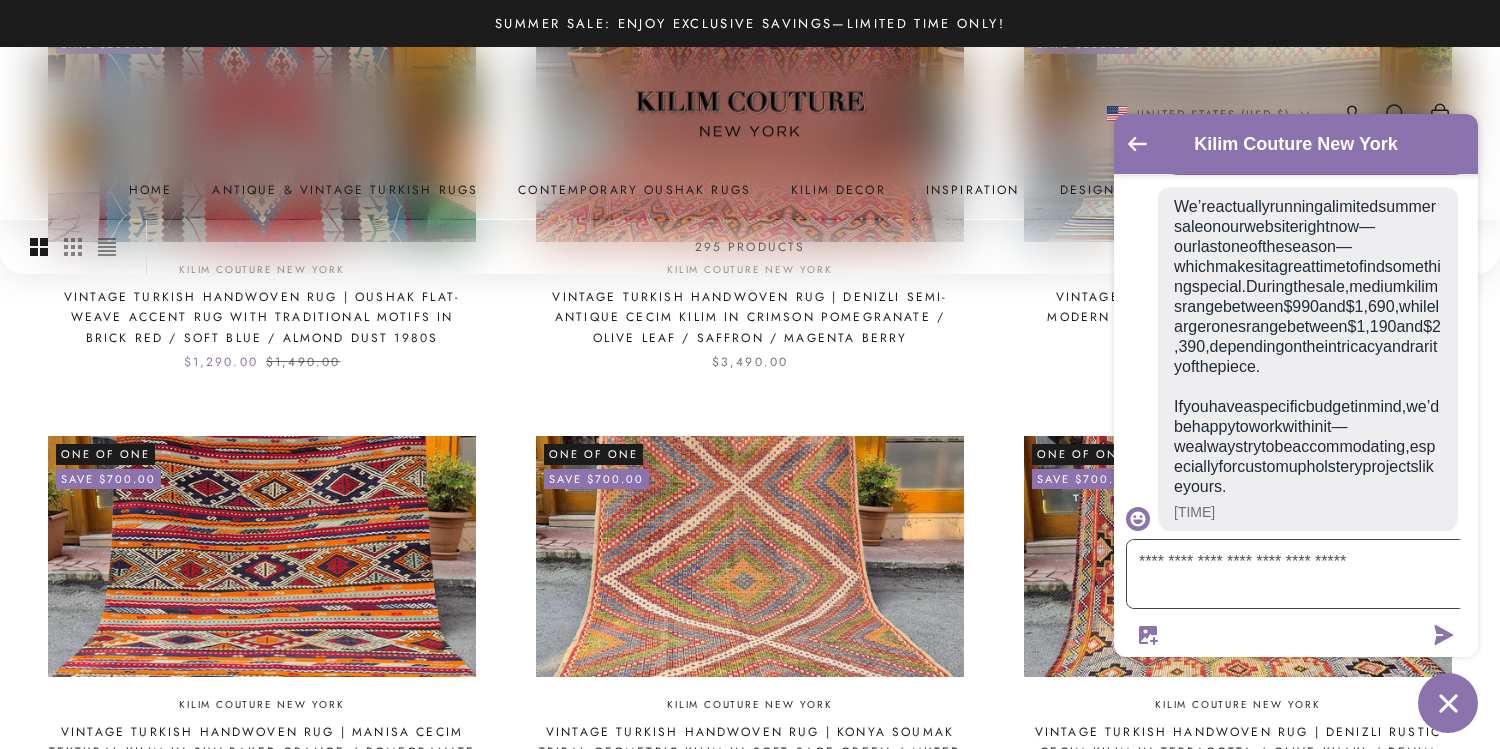type on "**********" 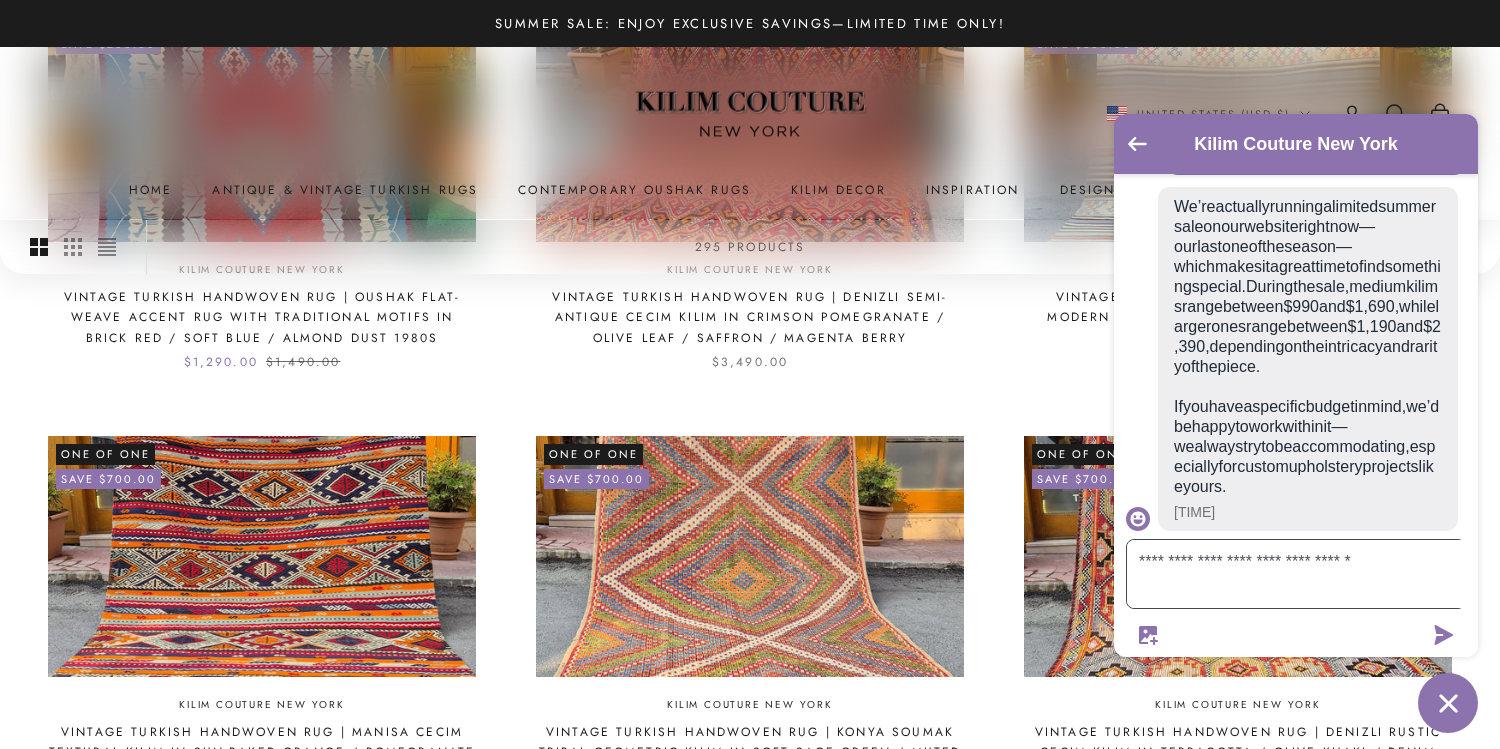 type 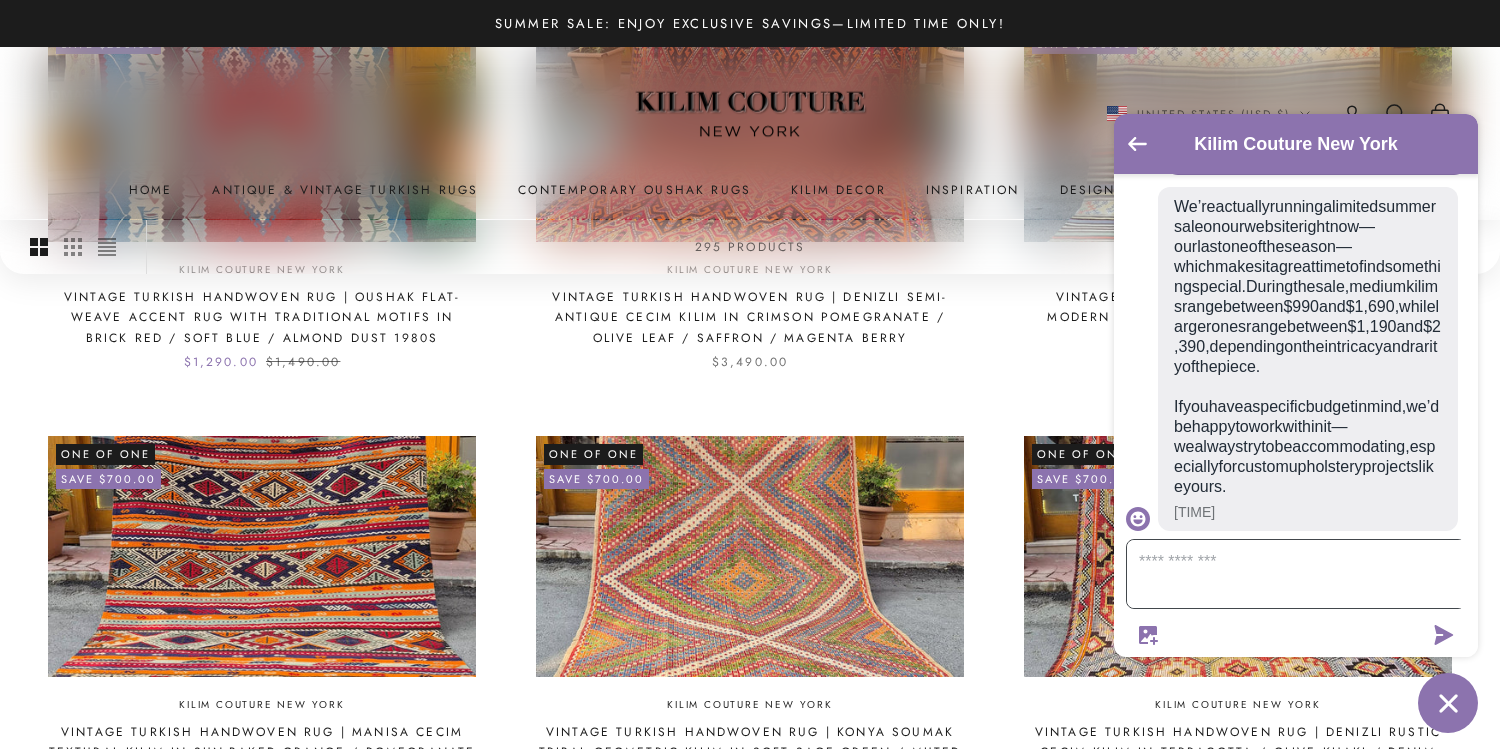 scroll, scrollTop: 2901, scrollLeft: 0, axis: vertical 